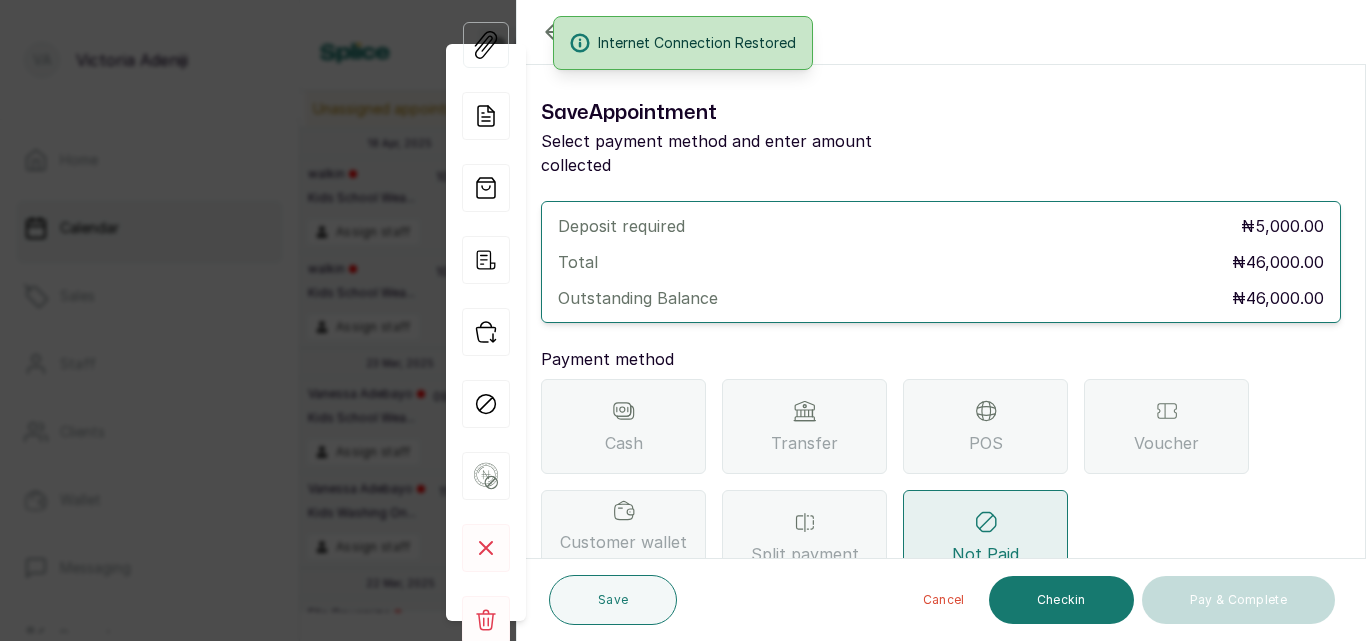 scroll, scrollTop: 0, scrollLeft: 0, axis: both 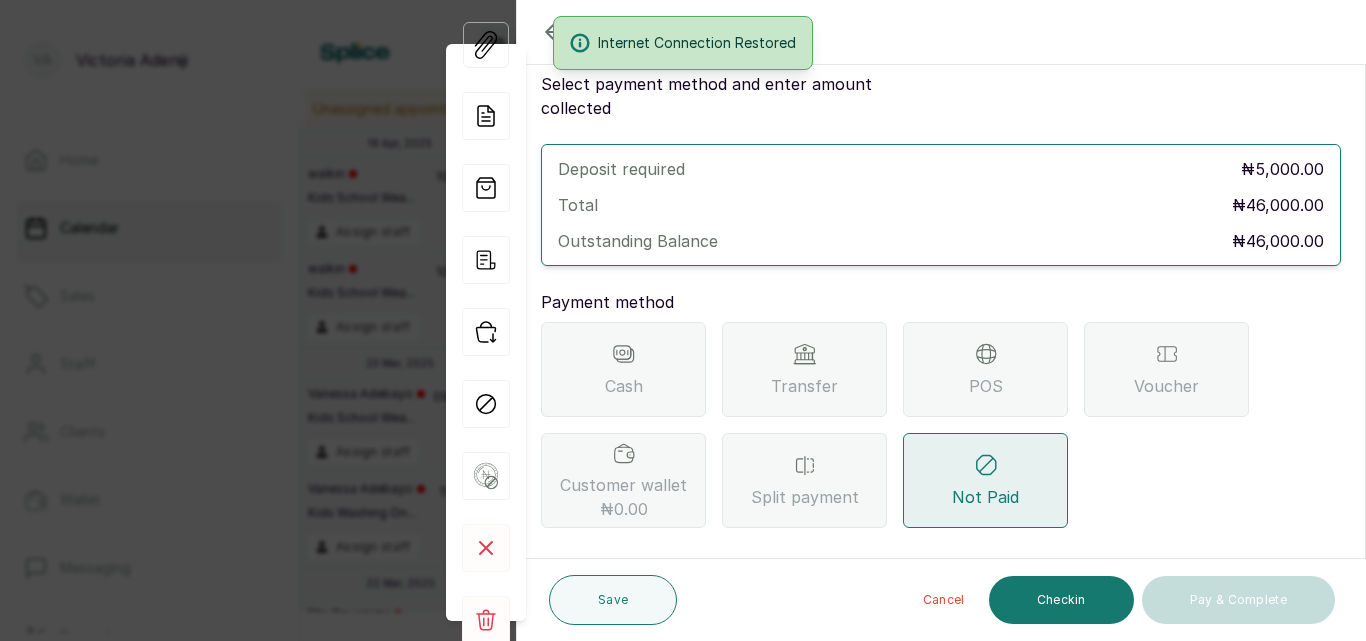 click on "Transfer" at bounding box center [804, 369] 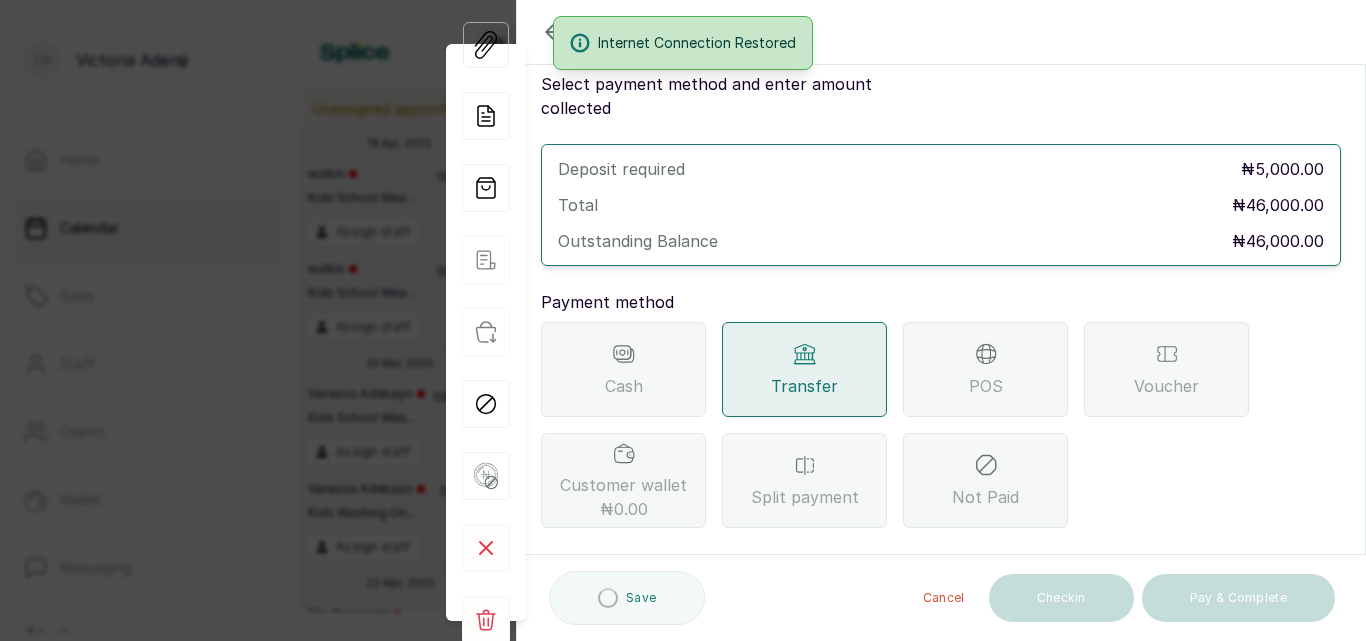 scroll, scrollTop: 297, scrollLeft: 0, axis: vertical 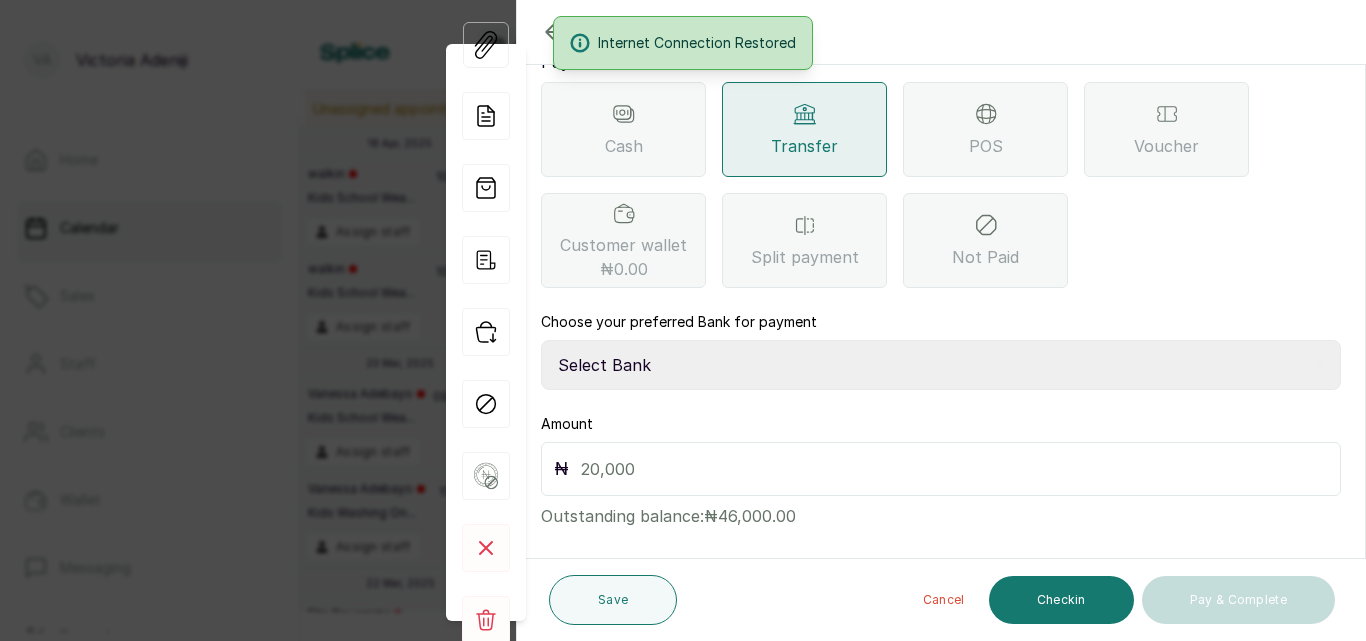 click on "Select Bank CANARY YELLOW Moniepoint MFB CANARY YELLOW Sparkle Microfinance Bank" at bounding box center (941, 365) 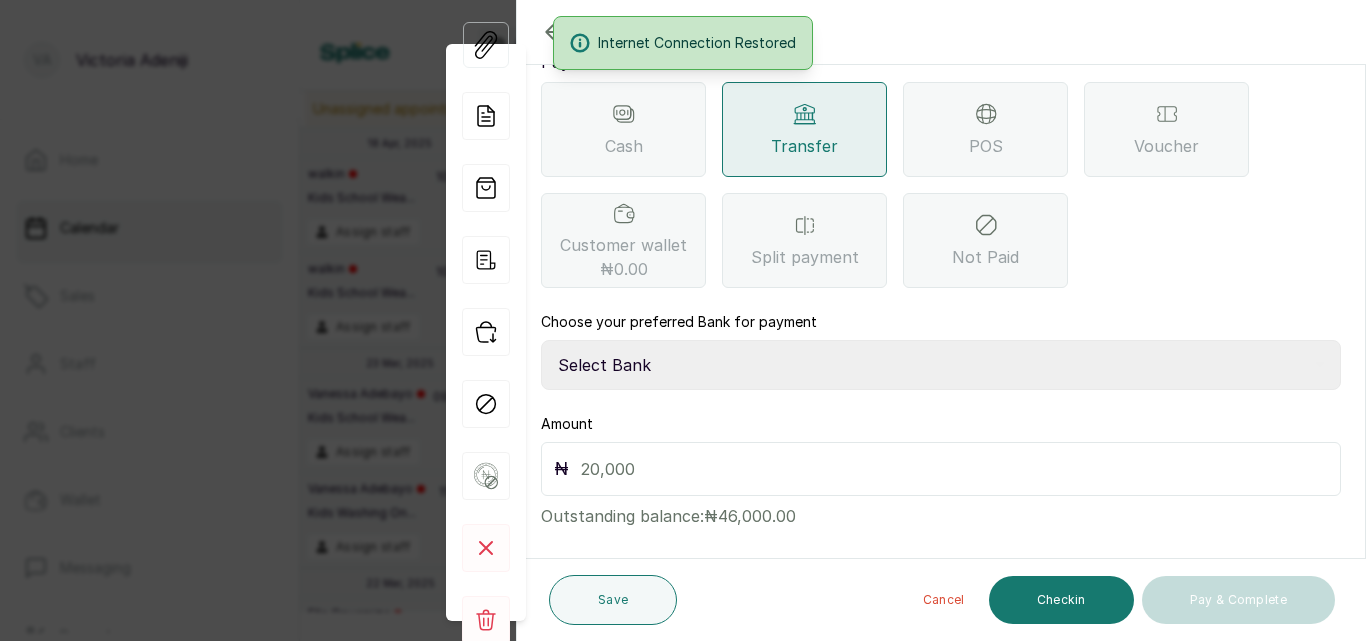 click at bounding box center [954, 469] 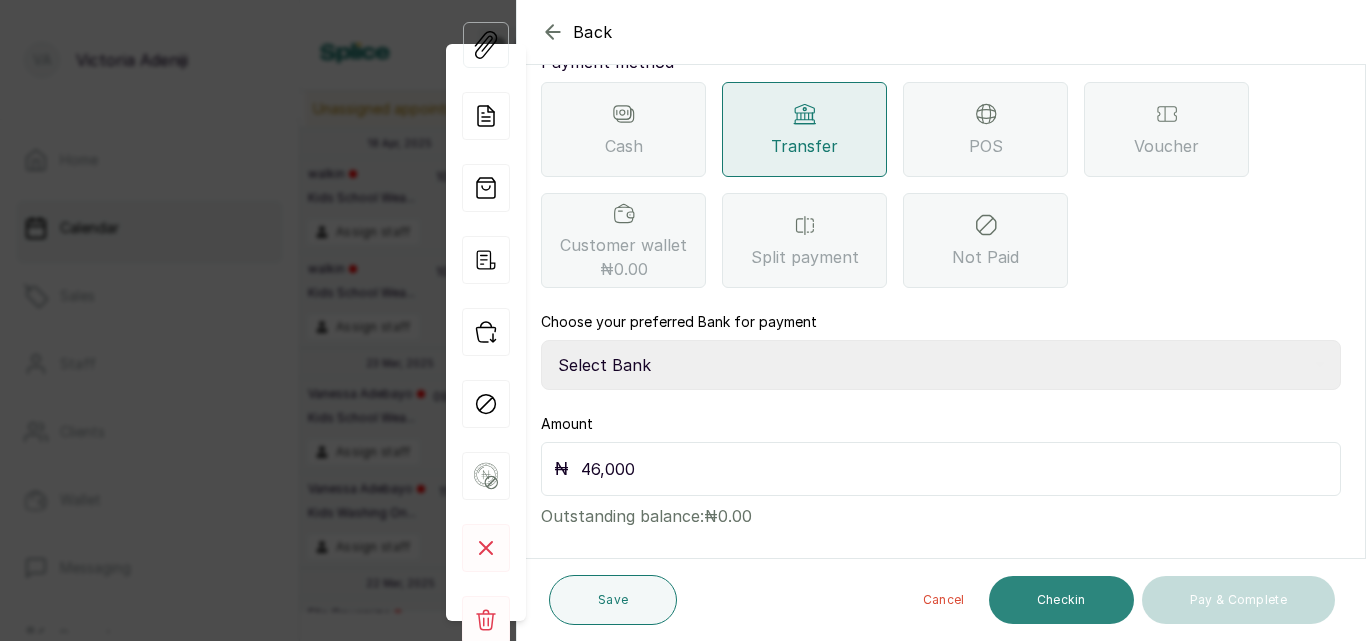 type on "46,000" 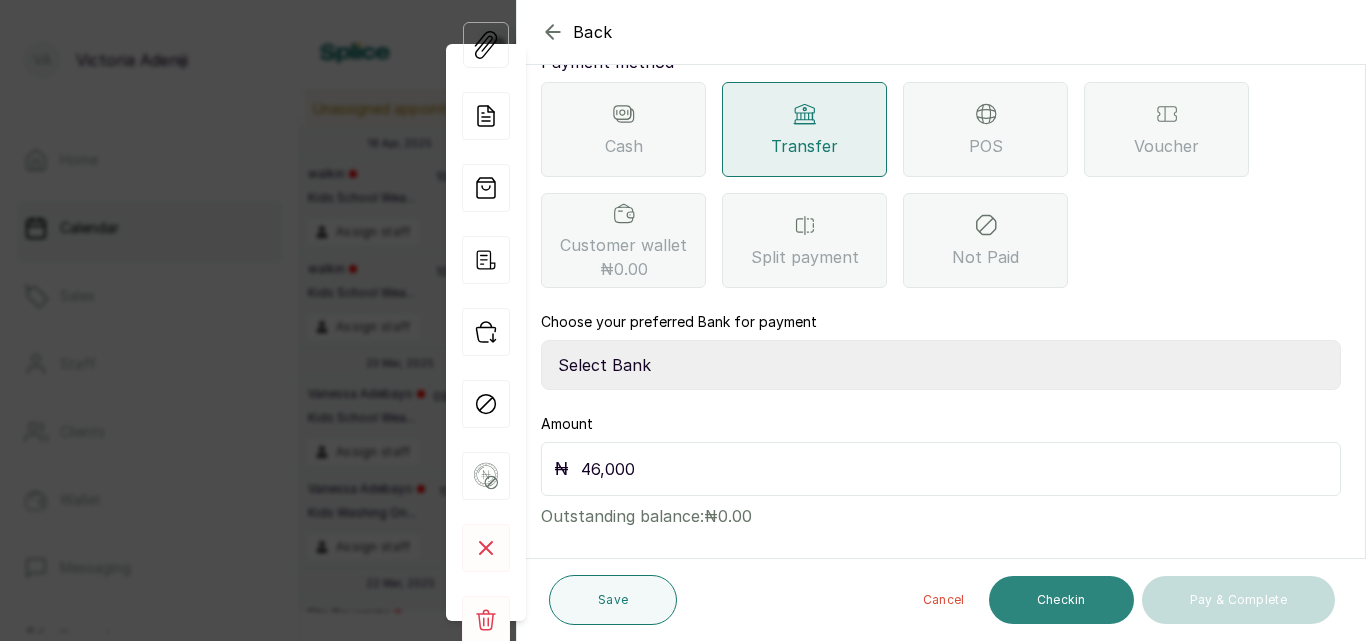 click on "Checkin" at bounding box center (1061, 600) 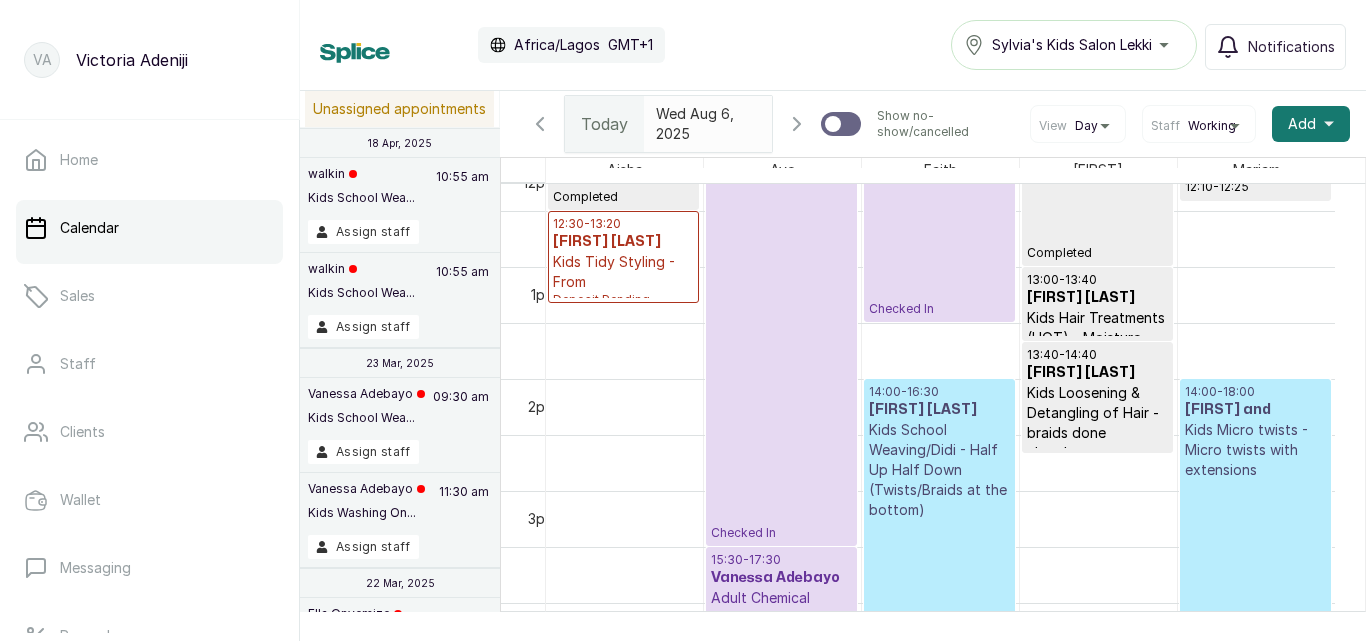 click on "[TIME] - [TIME] [FIRST] and Kids Micro twists  - Micro twists with extensions Confirmed" at bounding box center [1255, 602] 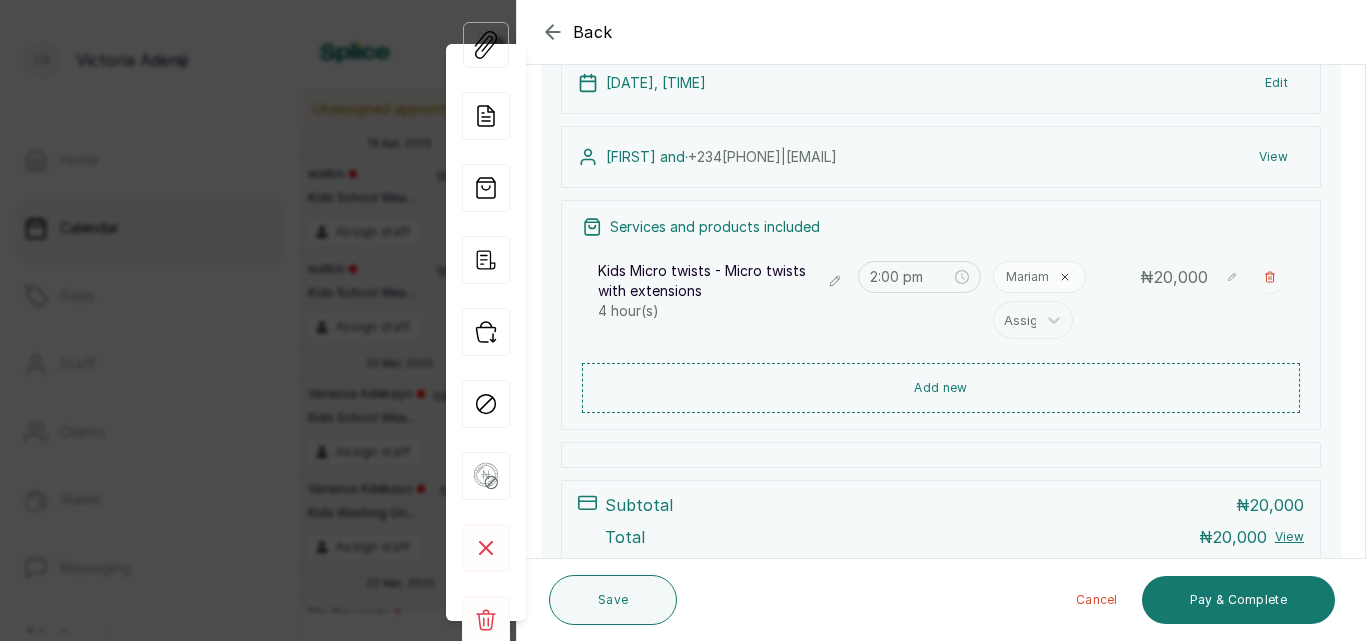 scroll, scrollTop: 317, scrollLeft: 0, axis: vertical 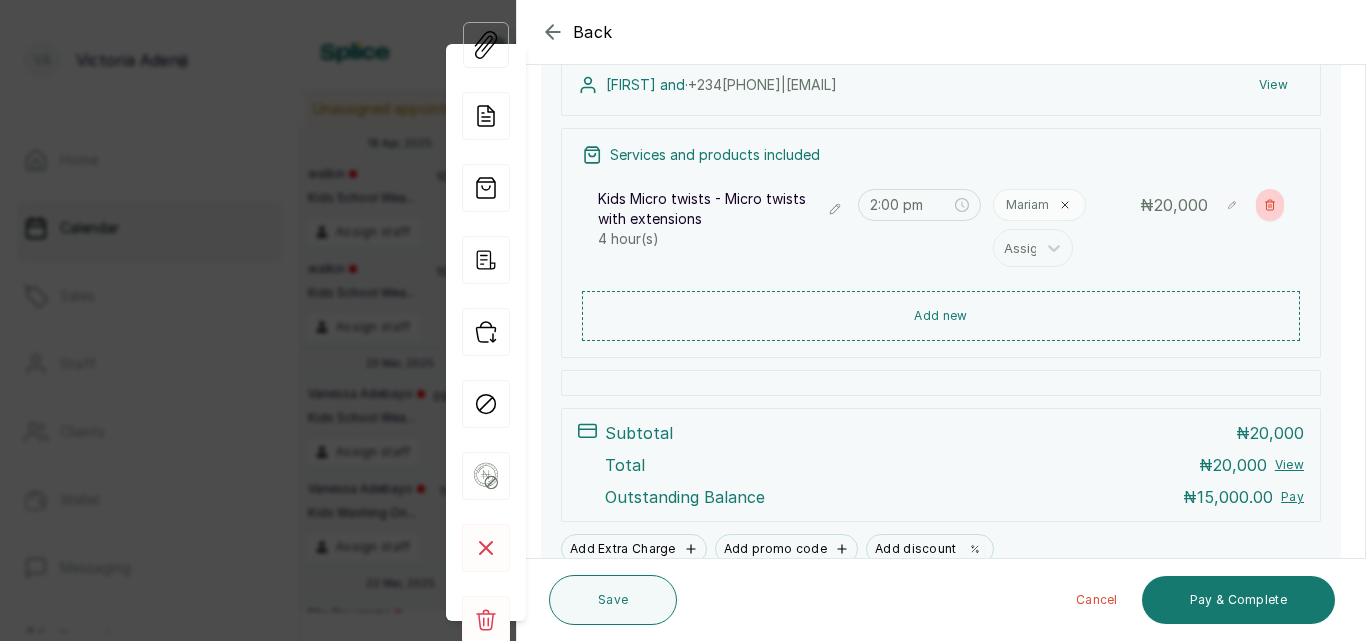 click 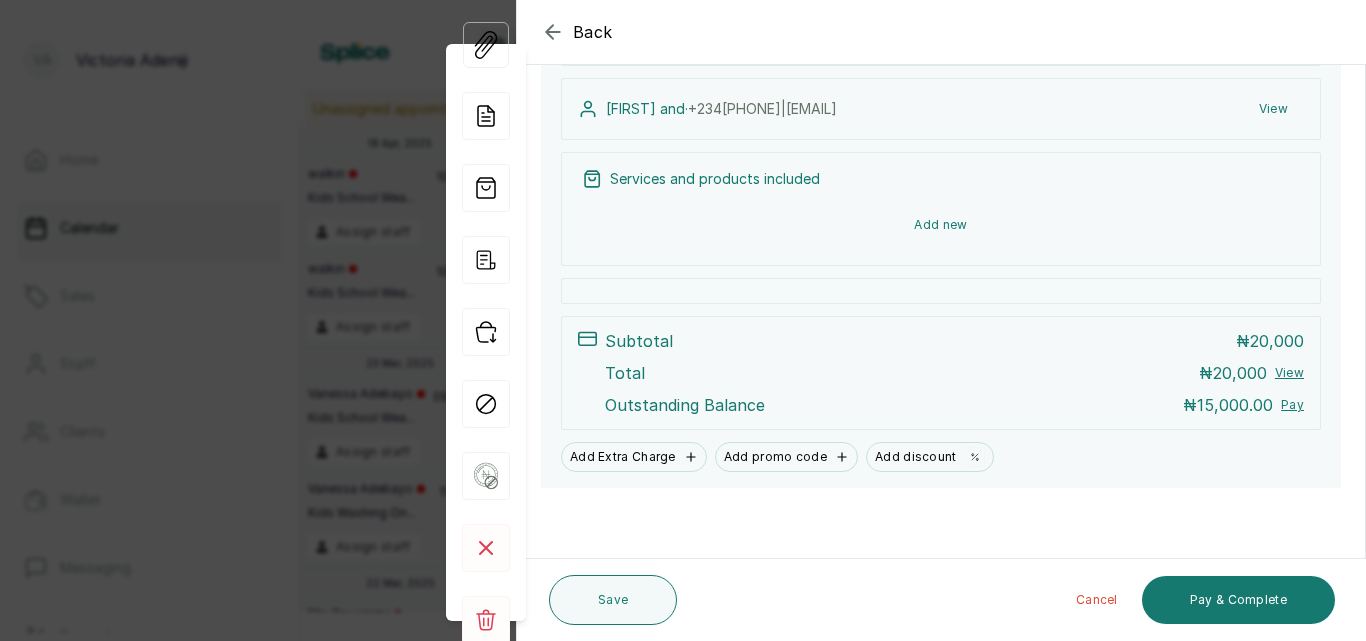scroll, scrollTop: 293, scrollLeft: 0, axis: vertical 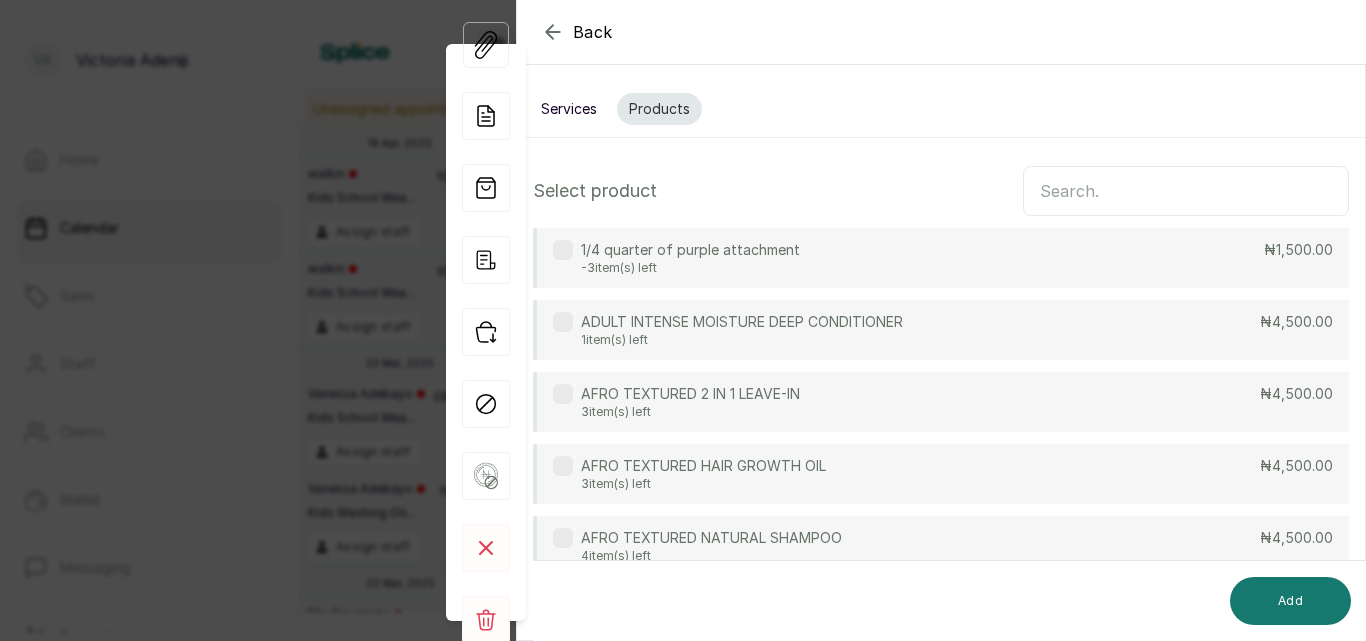 click at bounding box center [1186, 191] 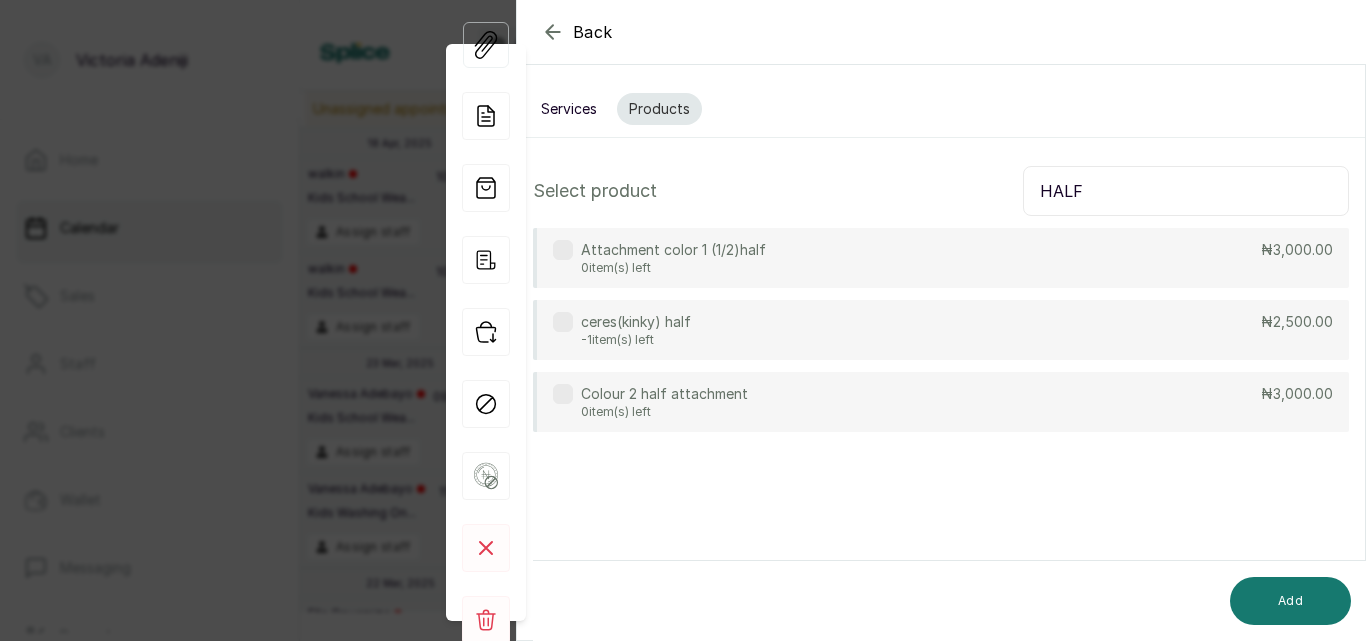 type on "HALF" 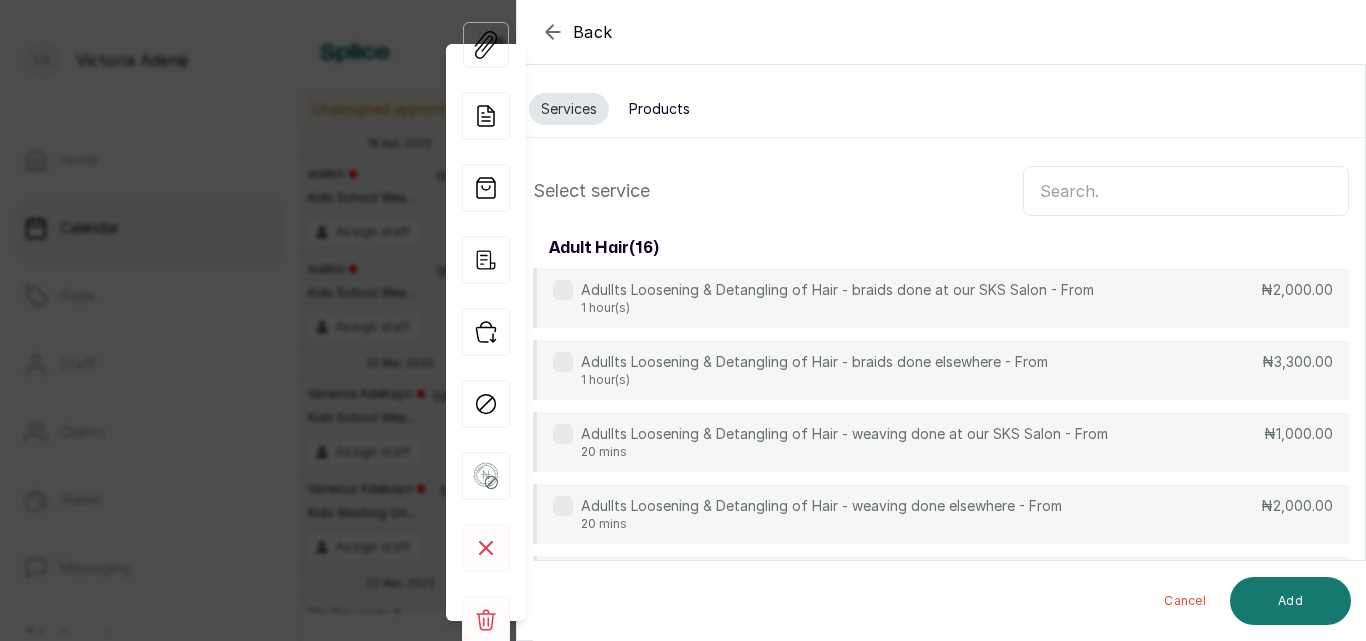 scroll, scrollTop: 149, scrollLeft: 0, axis: vertical 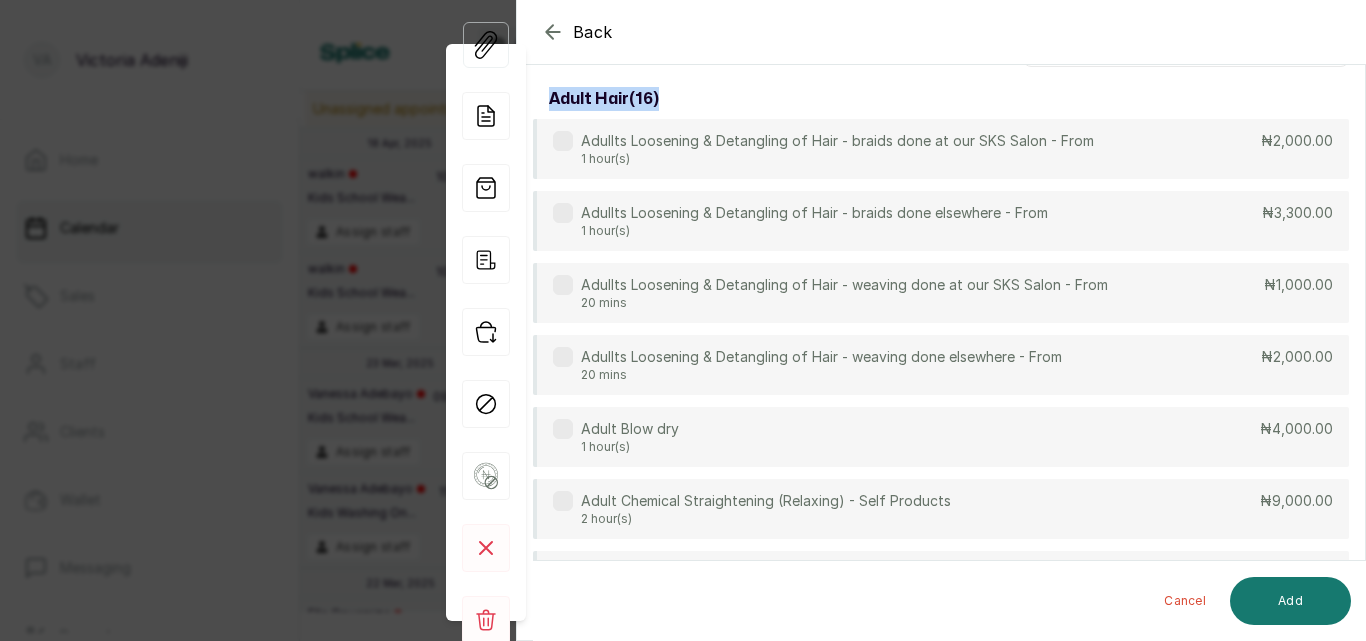 drag, startPoint x: 1345, startPoint y: 82, endPoint x: 1350, endPoint y: 65, distance: 17.720045 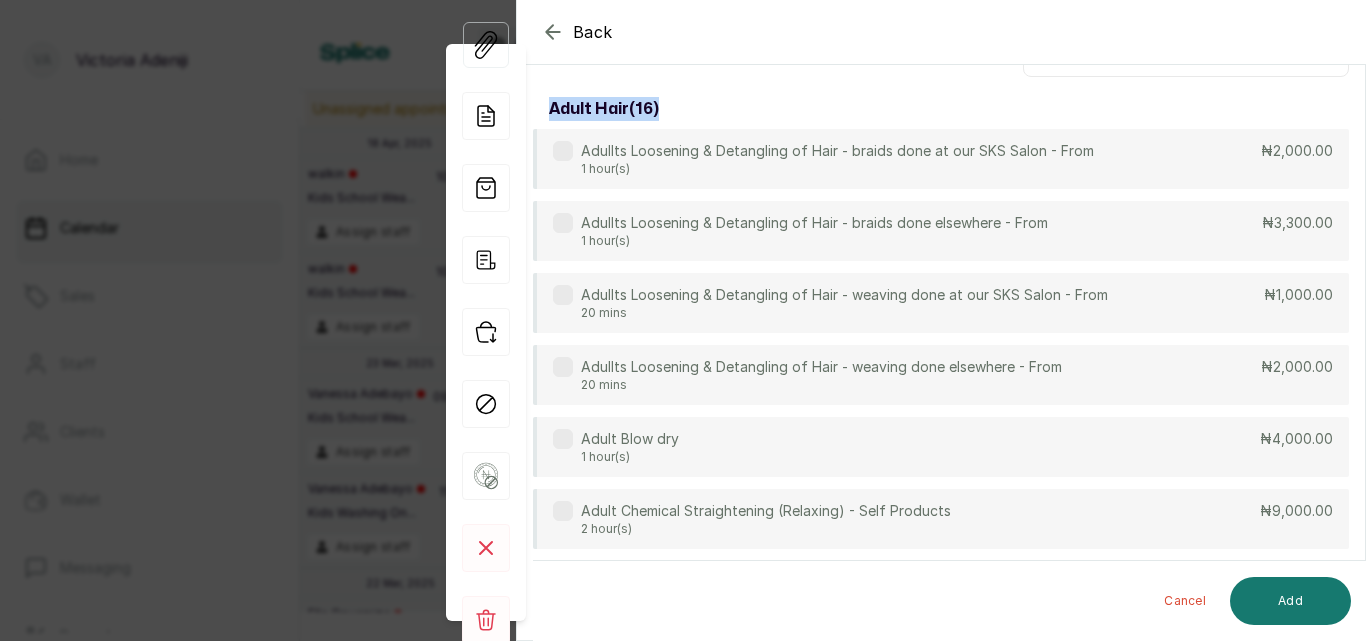 scroll, scrollTop: 0, scrollLeft: 0, axis: both 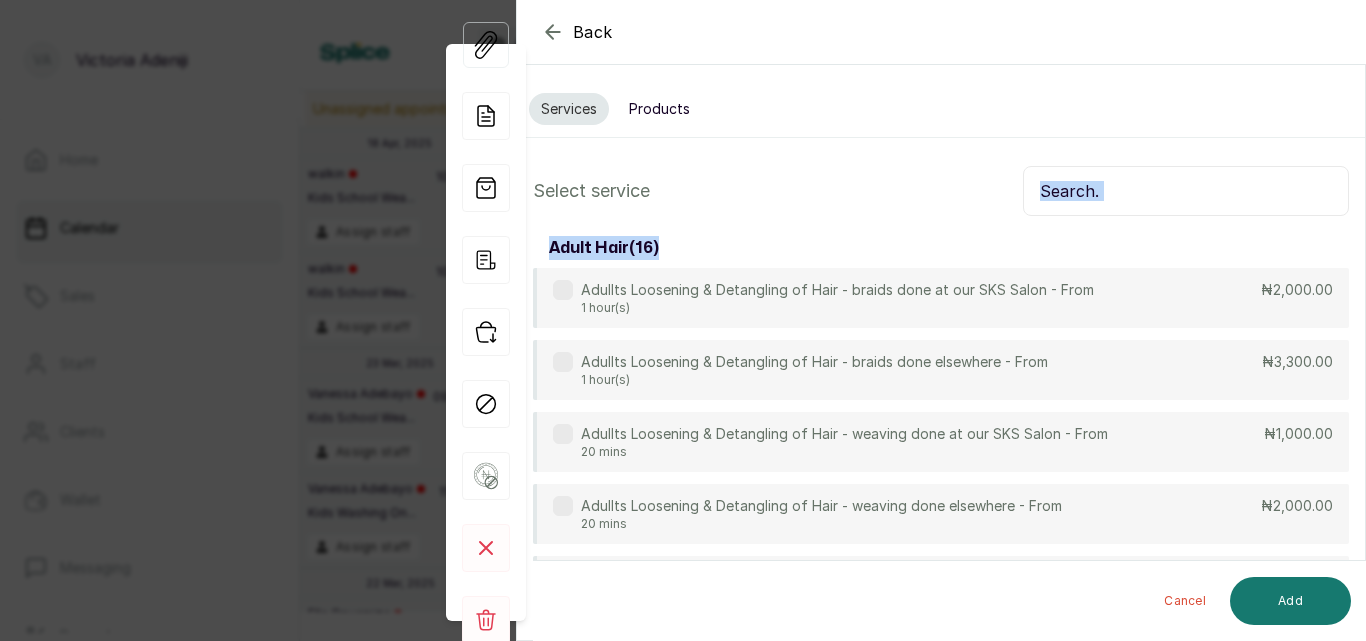 click on "Products" at bounding box center (659, 109) 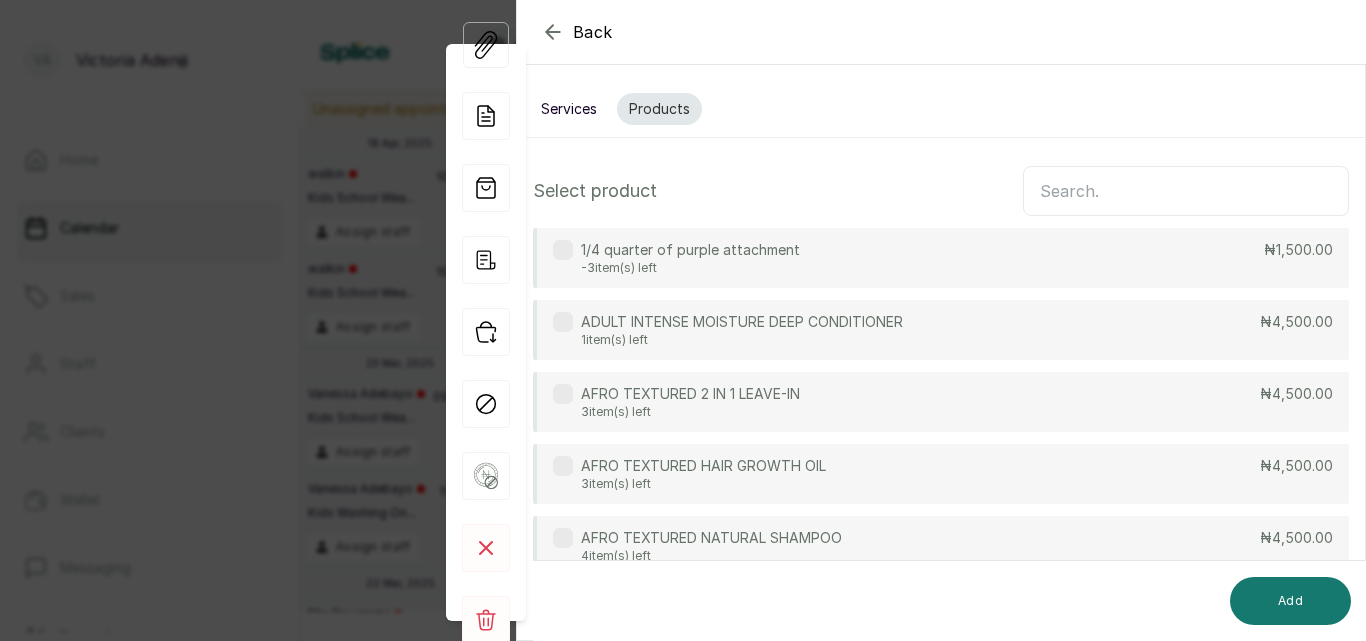 click at bounding box center [1186, 191] 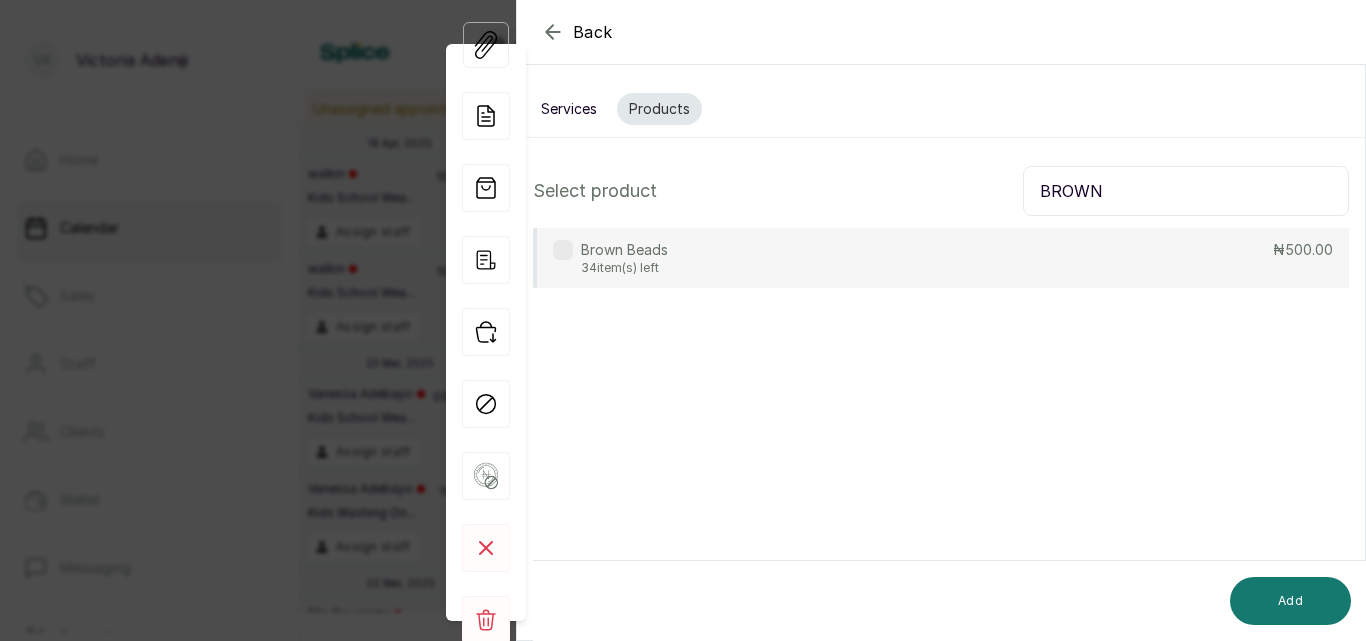 click on "Brown Beads 34  item(s) left ₦500.00" at bounding box center [941, 258] 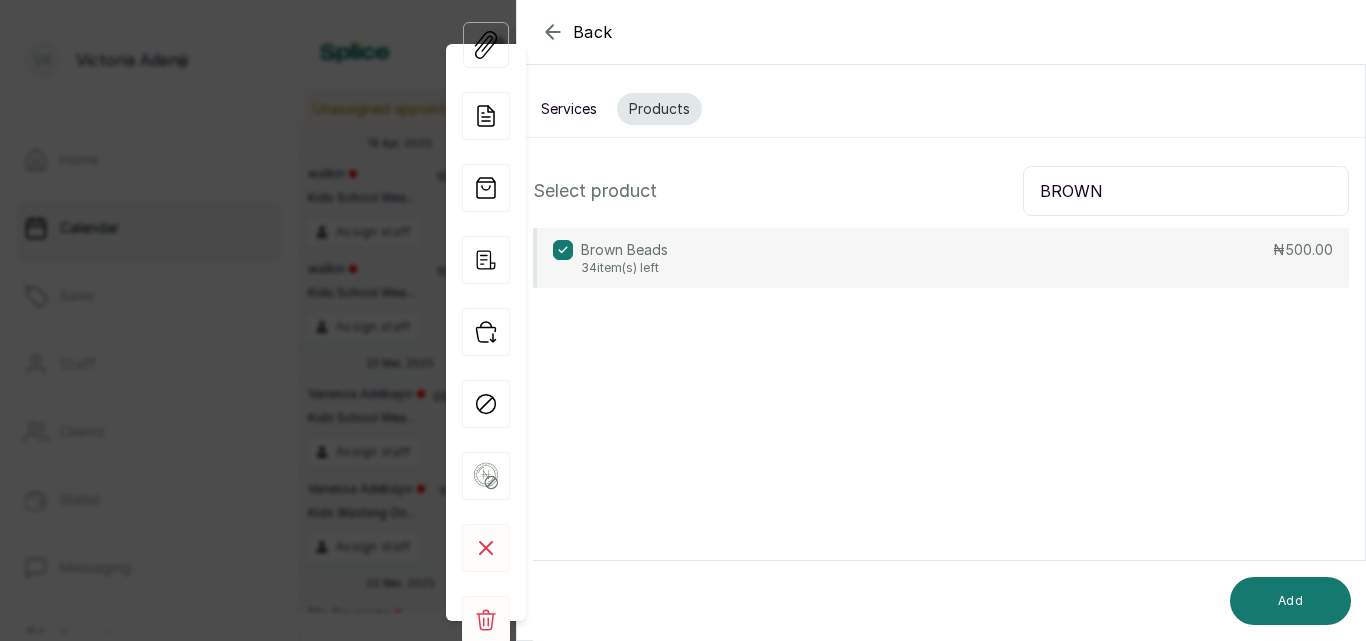 click on "BROWN" at bounding box center [1186, 191] 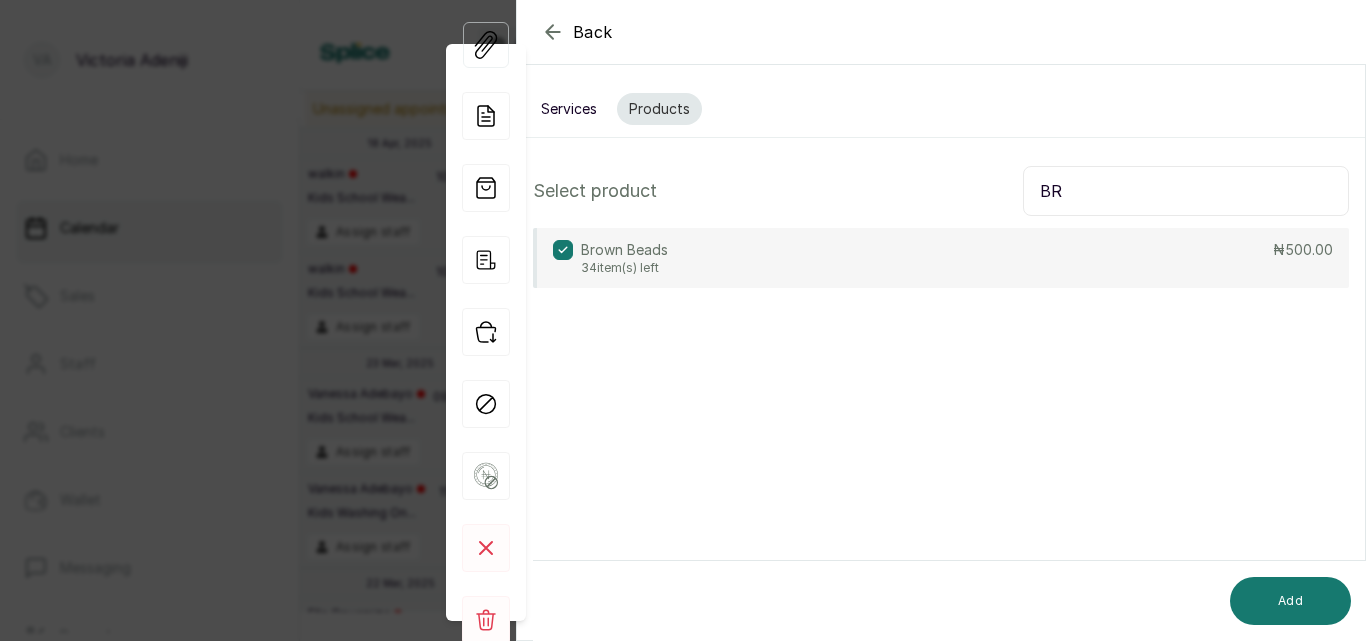 type on "B" 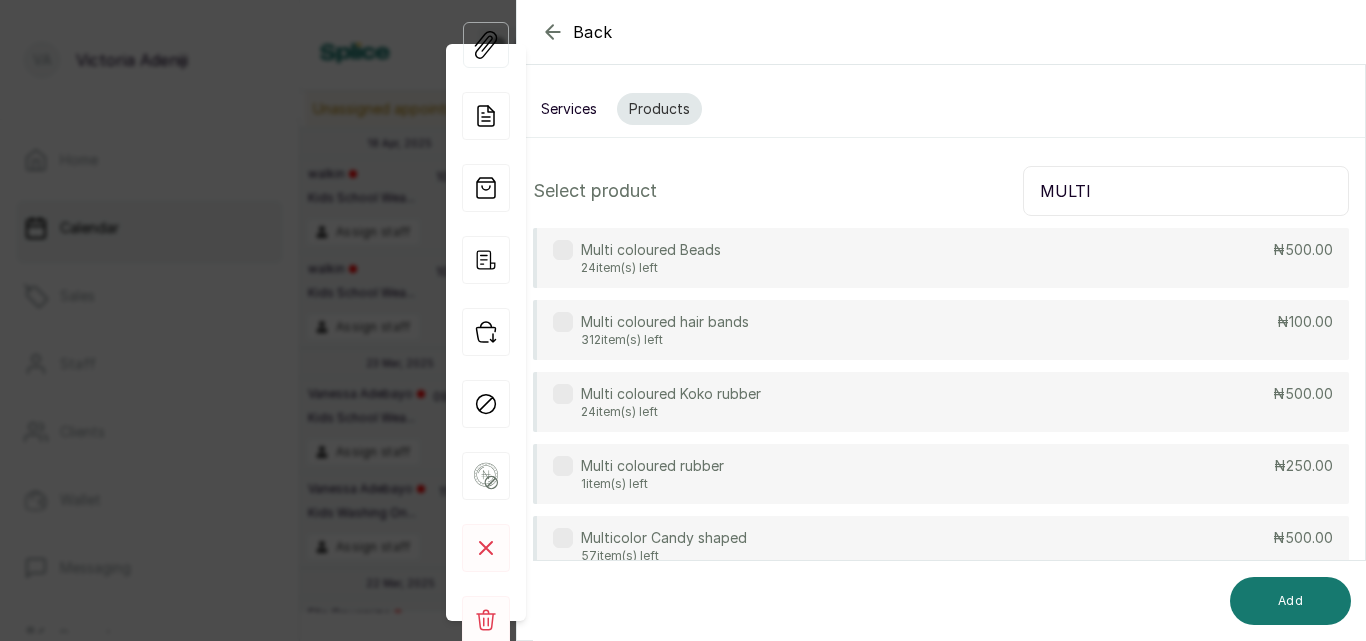 type on "MULTI" 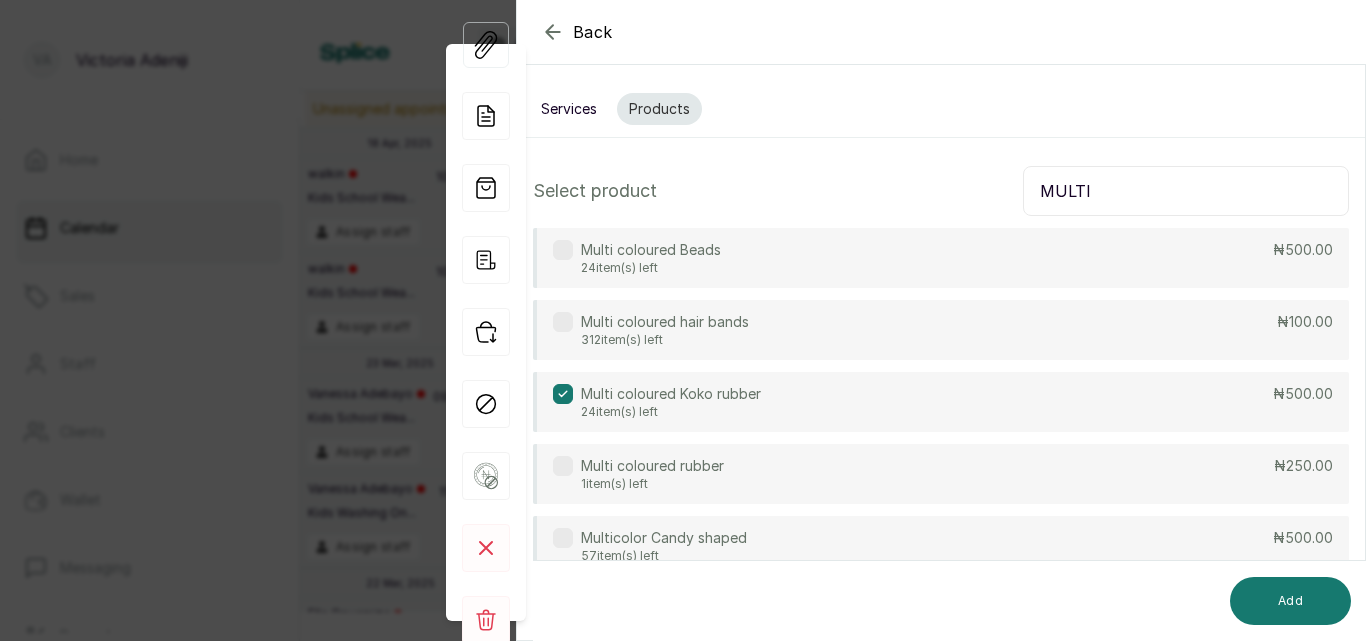 click on "Services" at bounding box center (569, 109) 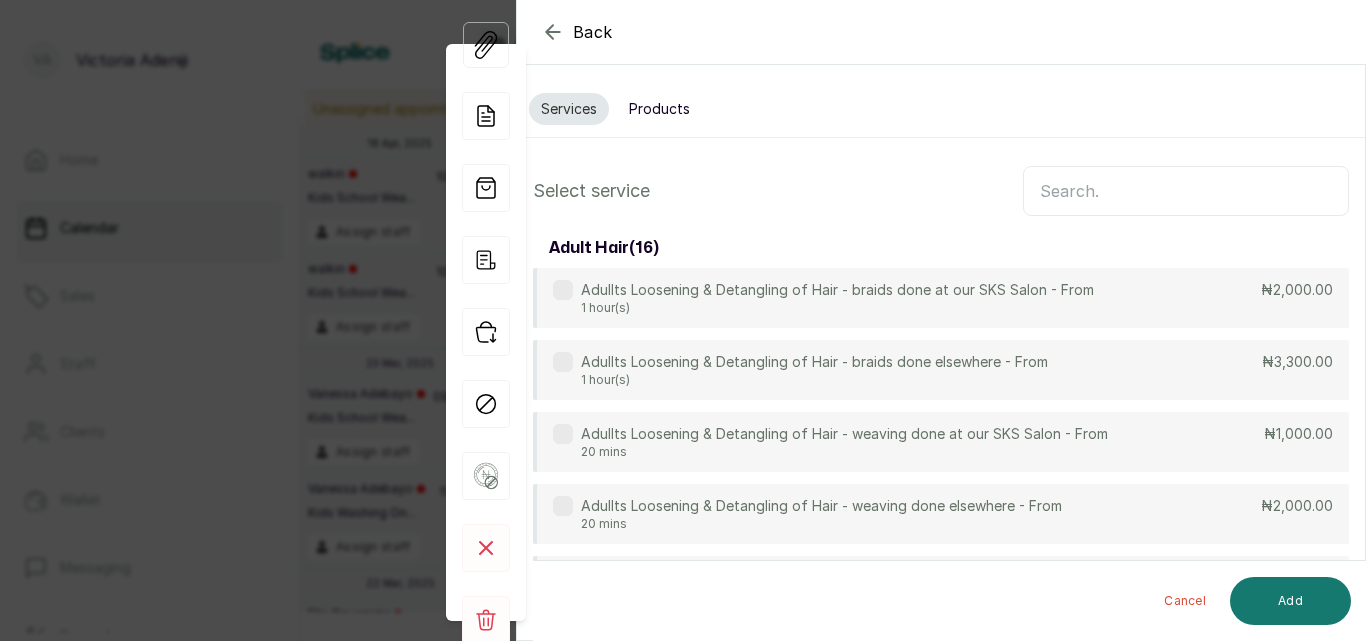 scroll, scrollTop: 149, scrollLeft: 0, axis: vertical 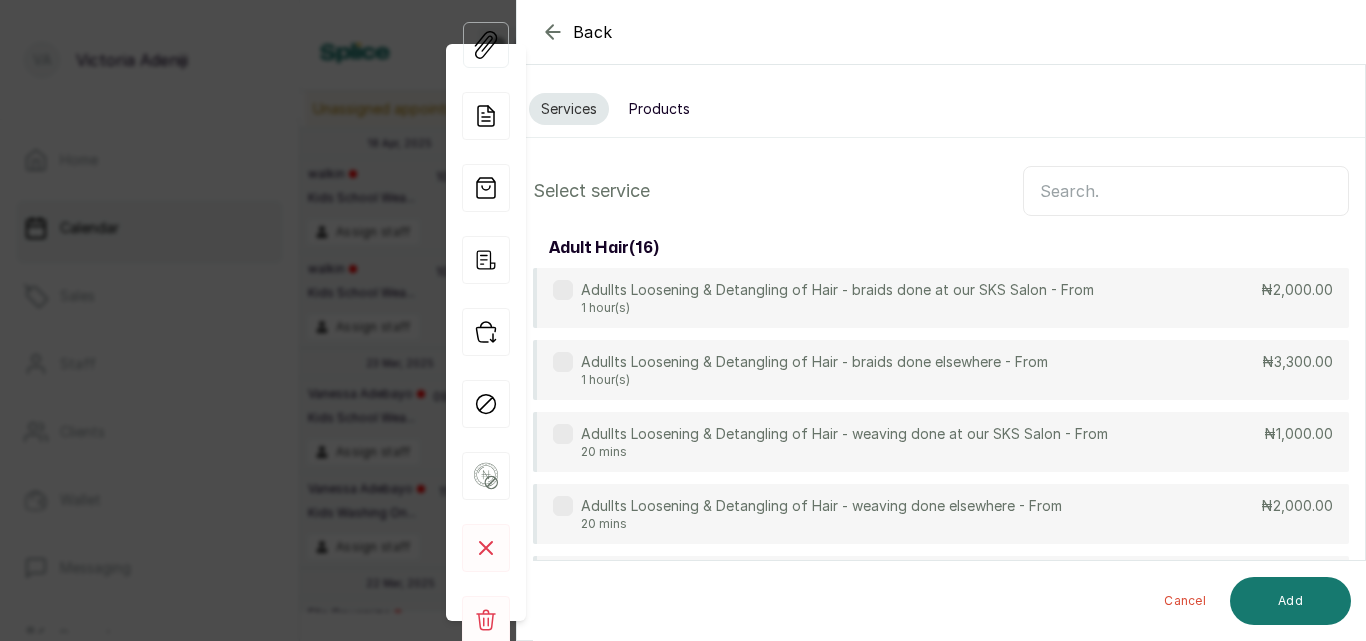 click at bounding box center (1186, 191) 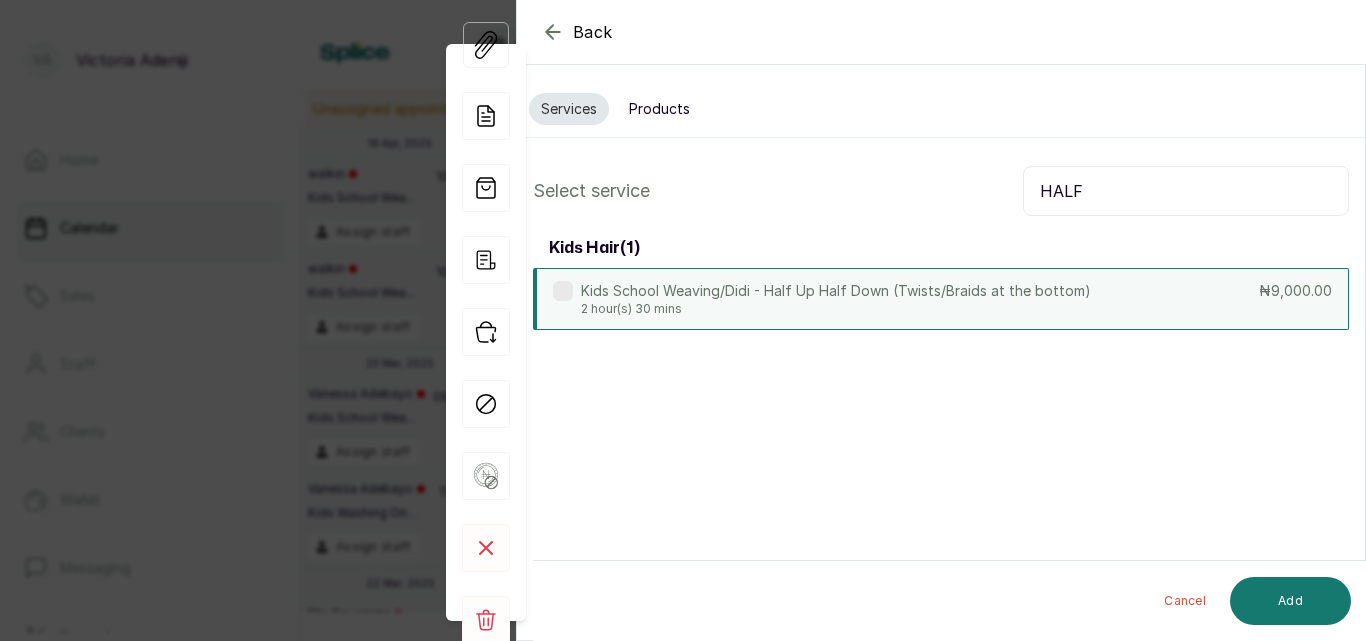 click on "Kids School Weaving/Didi - Half Up Half Down (Twists/Braids at the bottom) 2 hour(s) 30 mins ₦9,000.00" at bounding box center (941, 299) 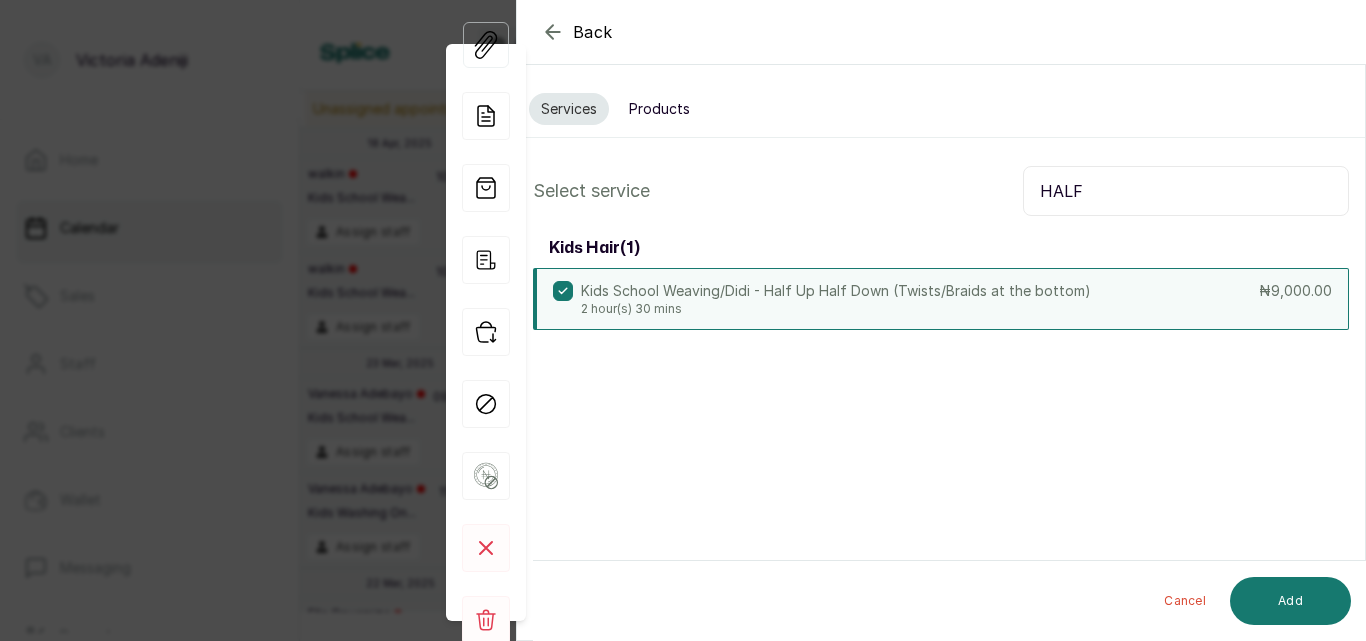 click on "HALF" at bounding box center (1186, 191) 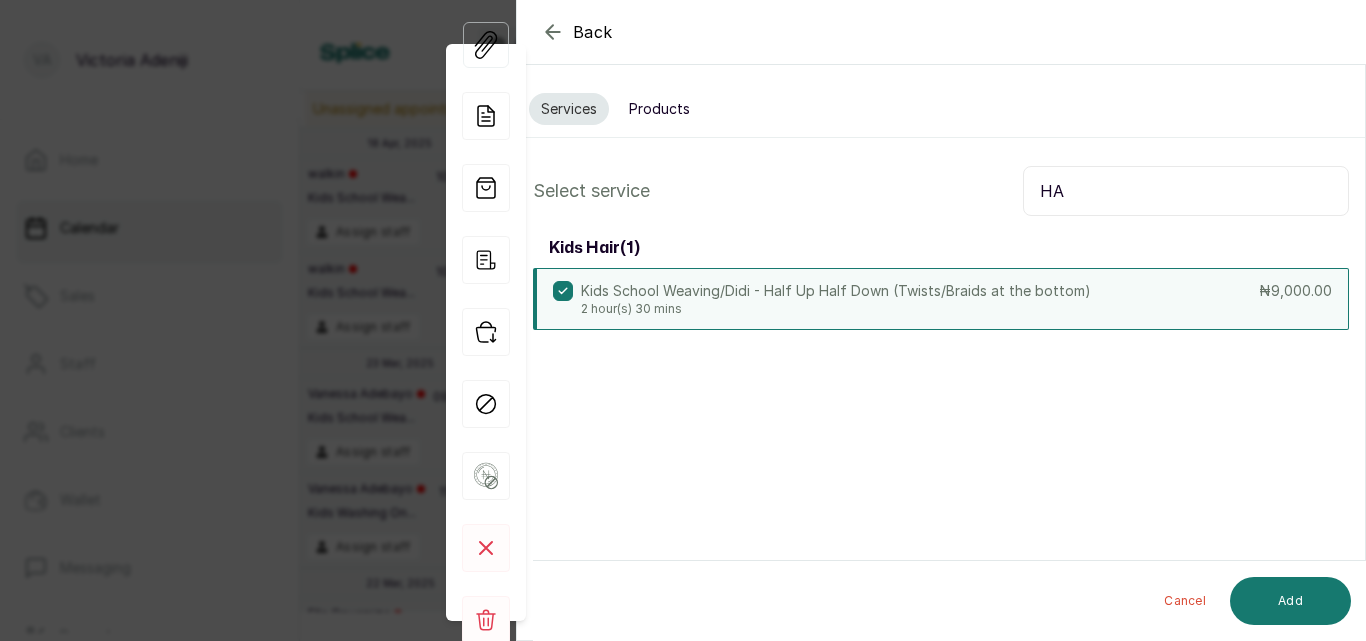 type on "H" 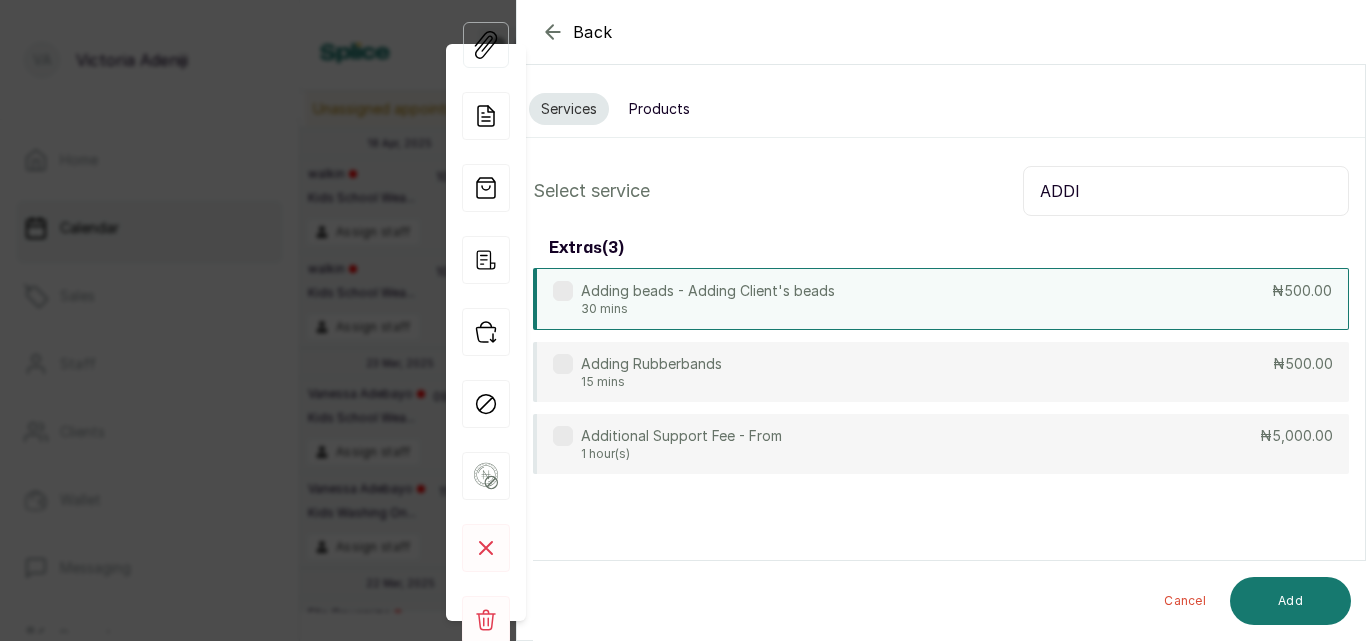 type on "ADDI" 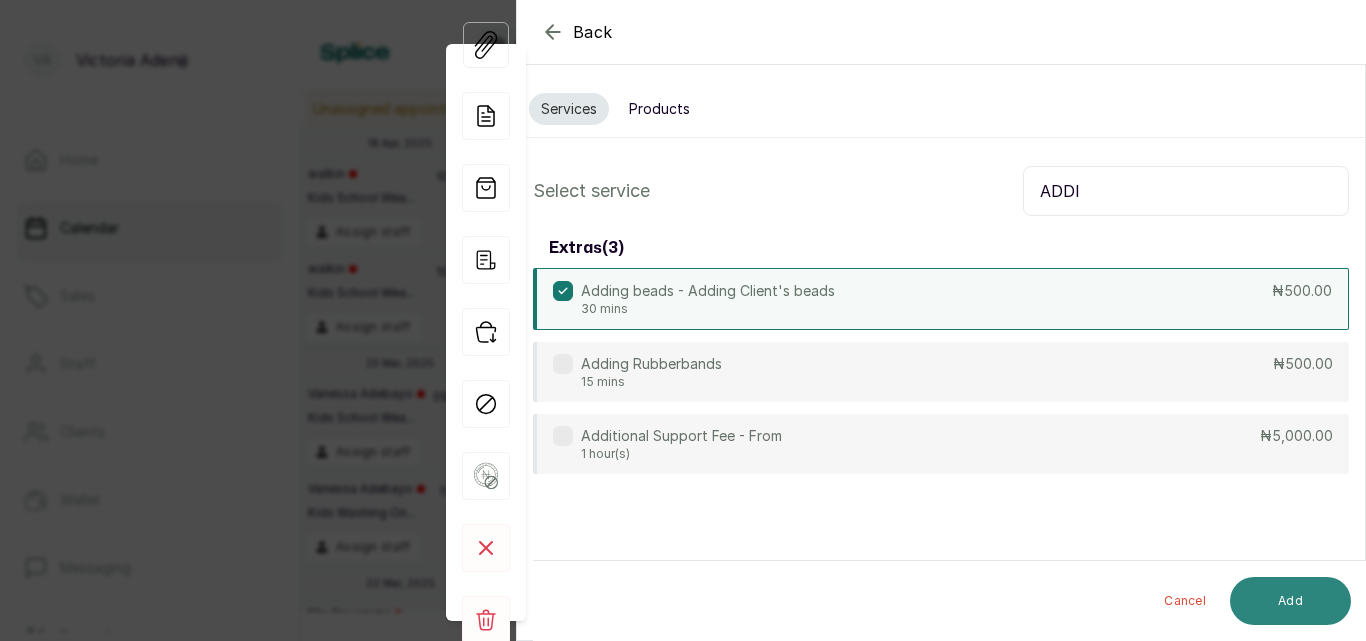 click on "Add" at bounding box center (1290, 601) 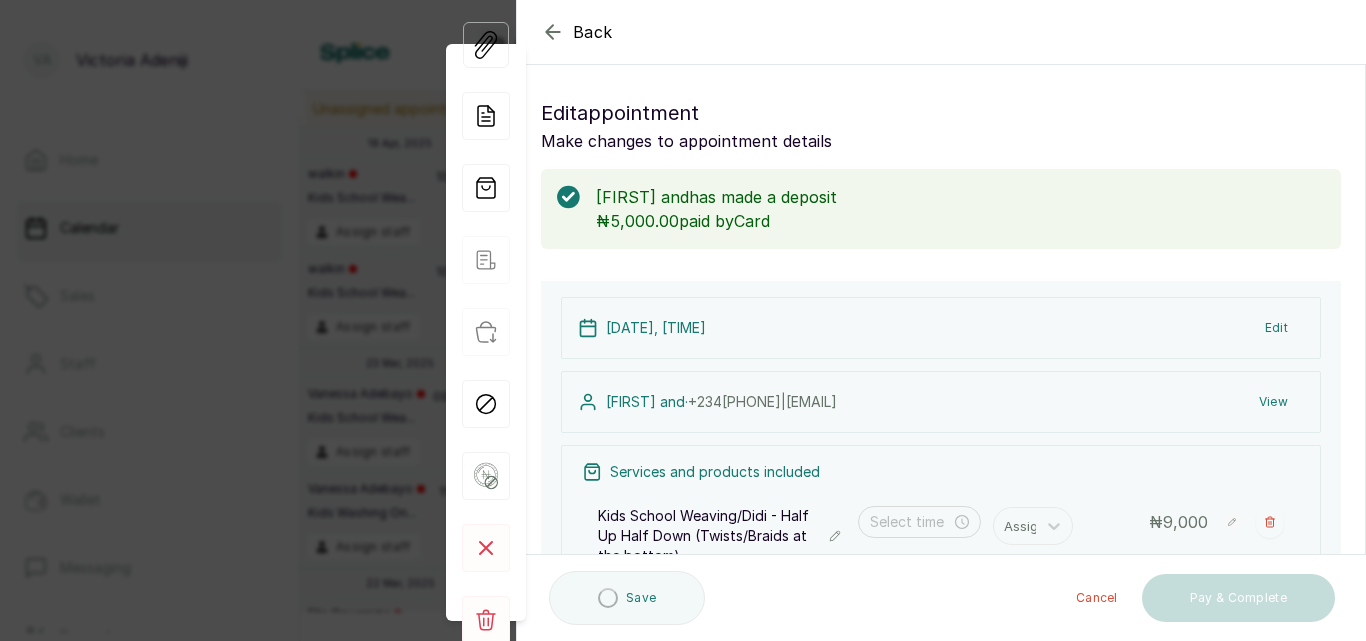 type on "2:00 pm" 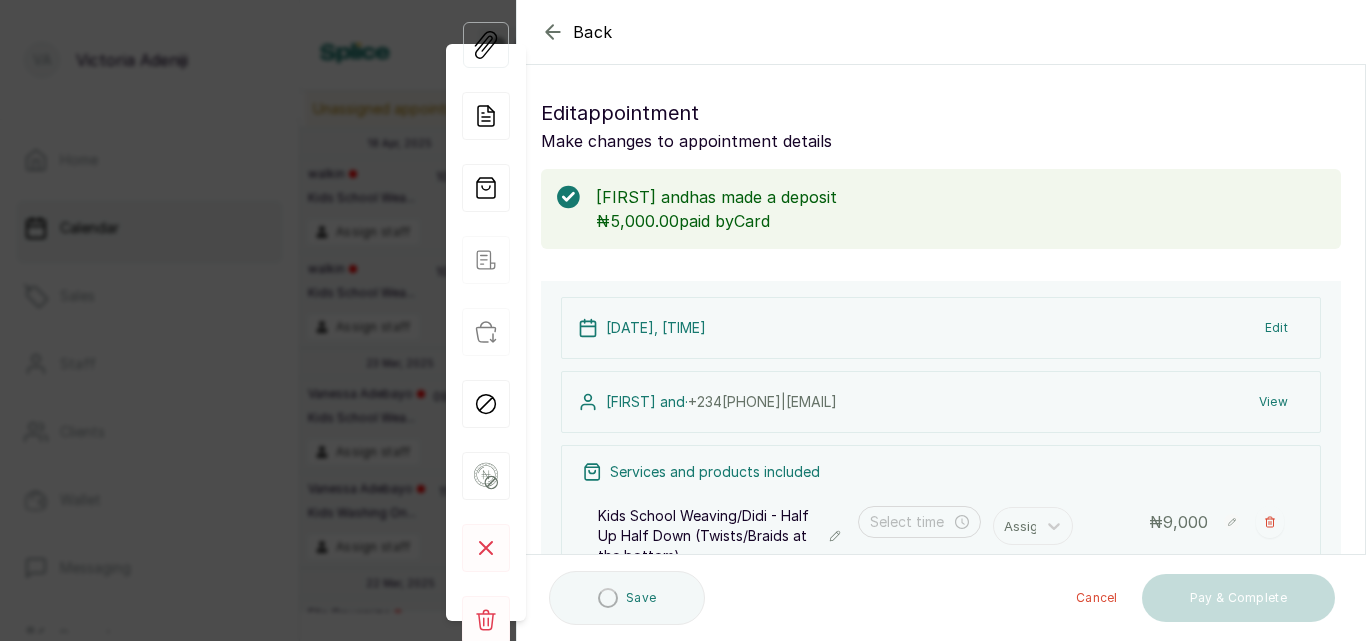 type on "4:30 pm" 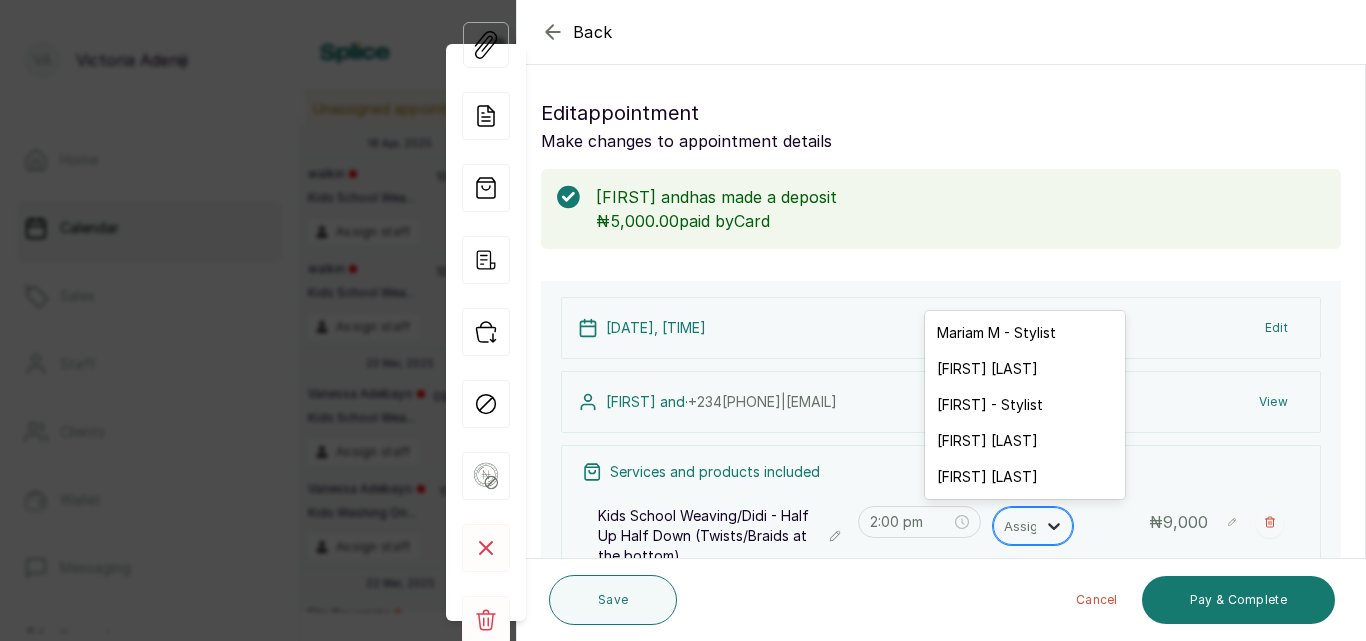 click 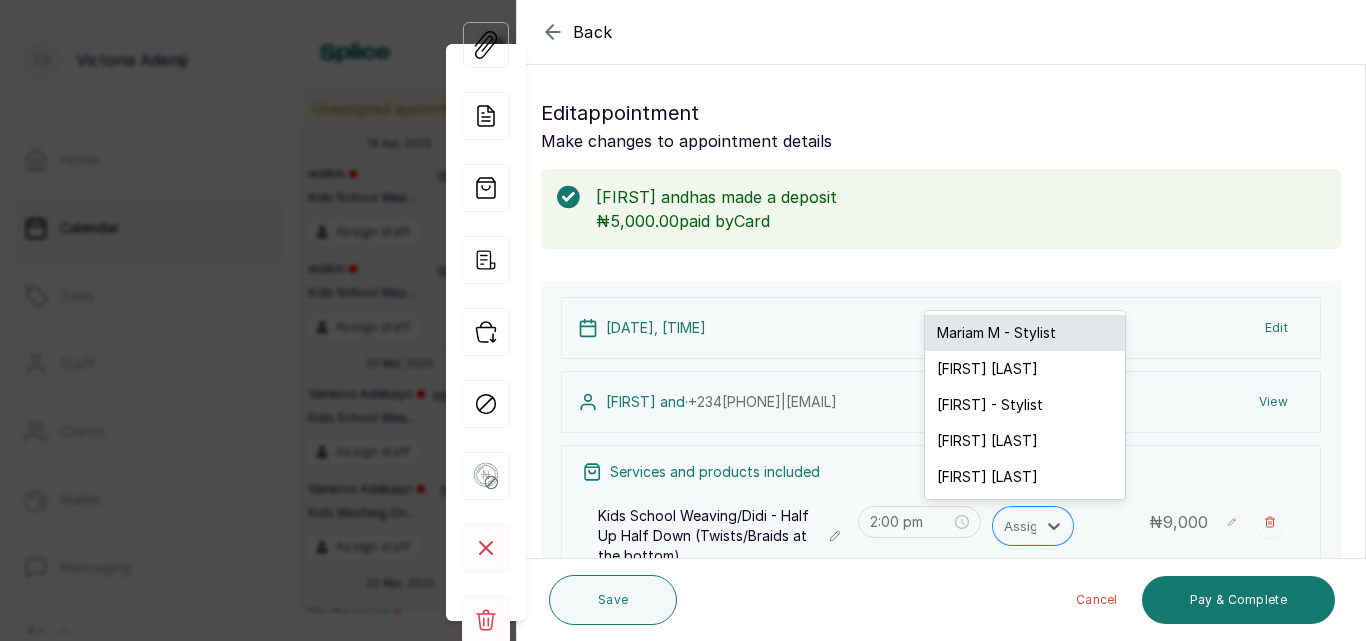click on "Mariam M - Stylist" at bounding box center (1025, 333) 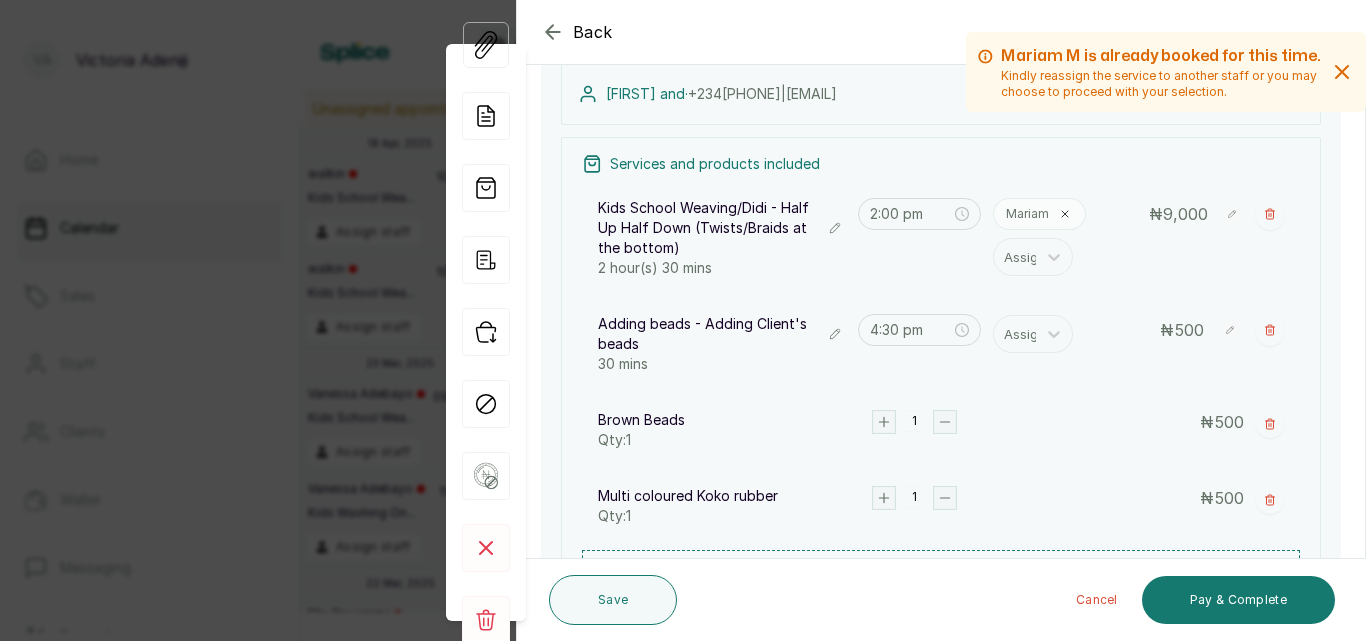 scroll, scrollTop: 312, scrollLeft: 0, axis: vertical 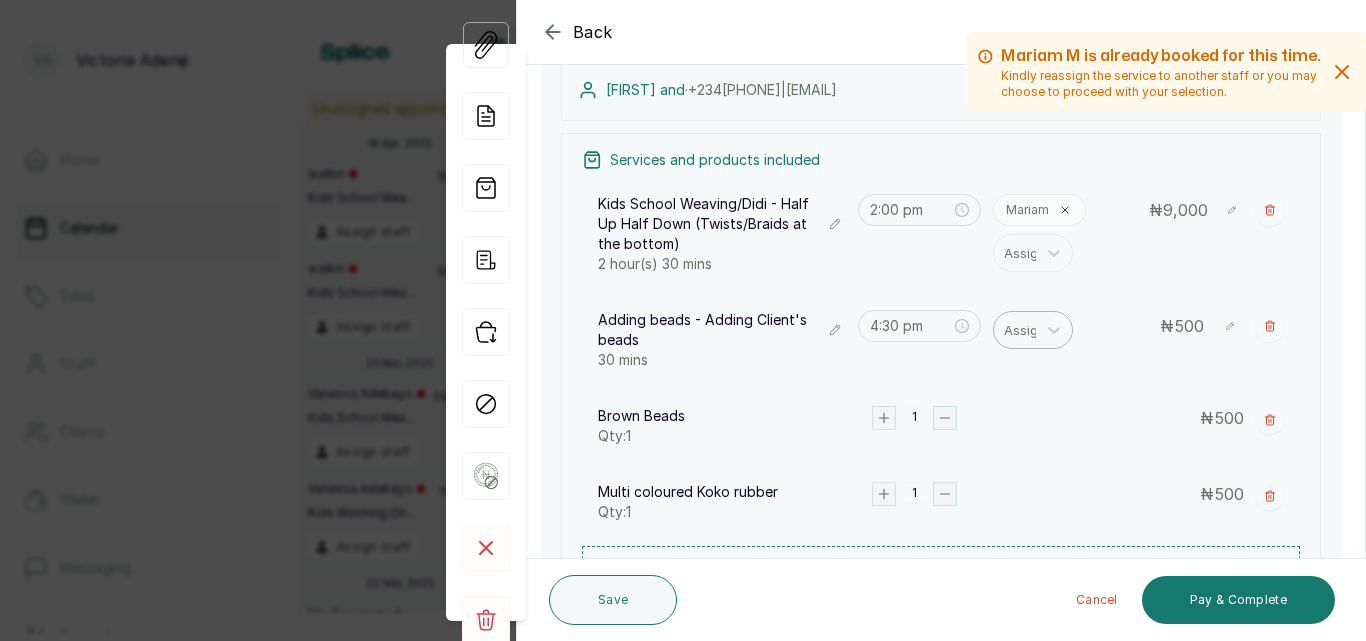 click at bounding box center [1025, 330] 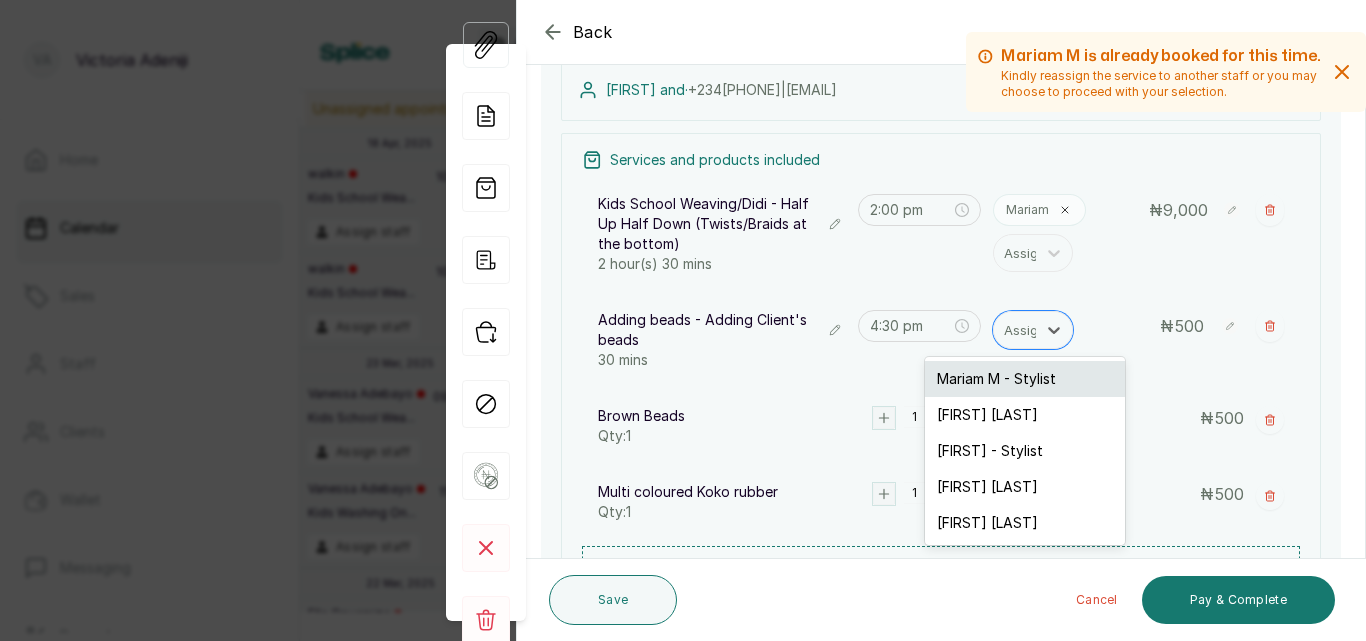 click on "Mariam M - Stylist" at bounding box center (1025, 379) 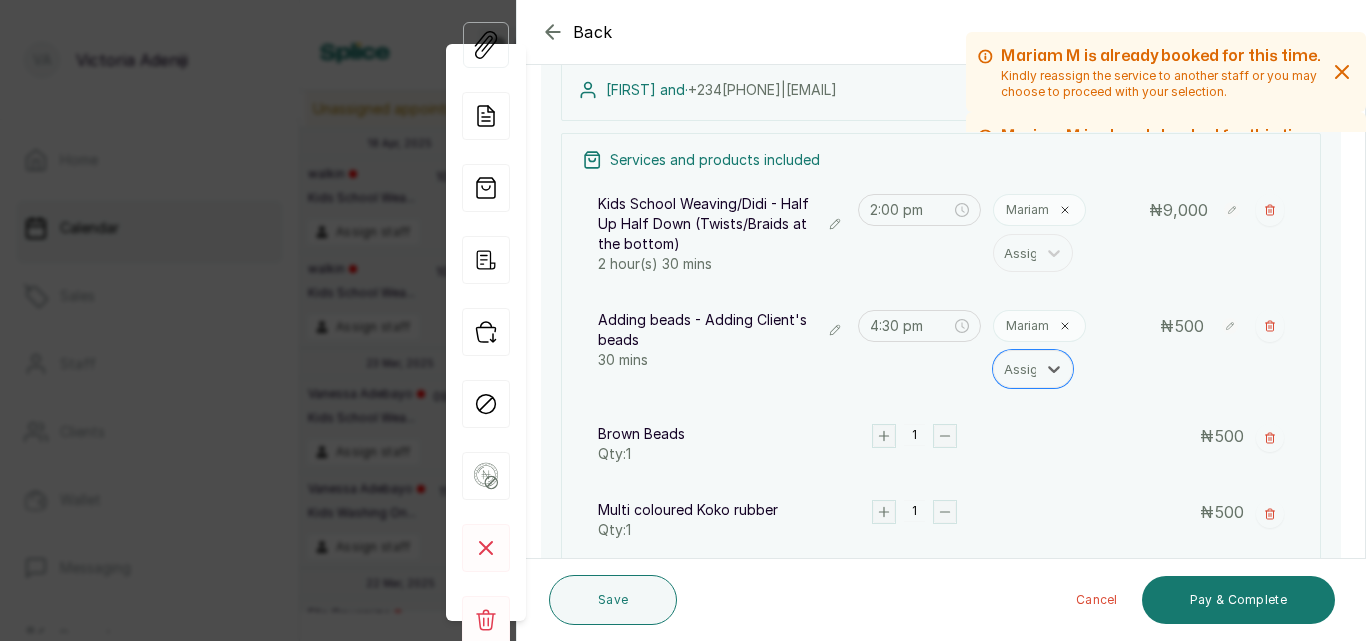 click 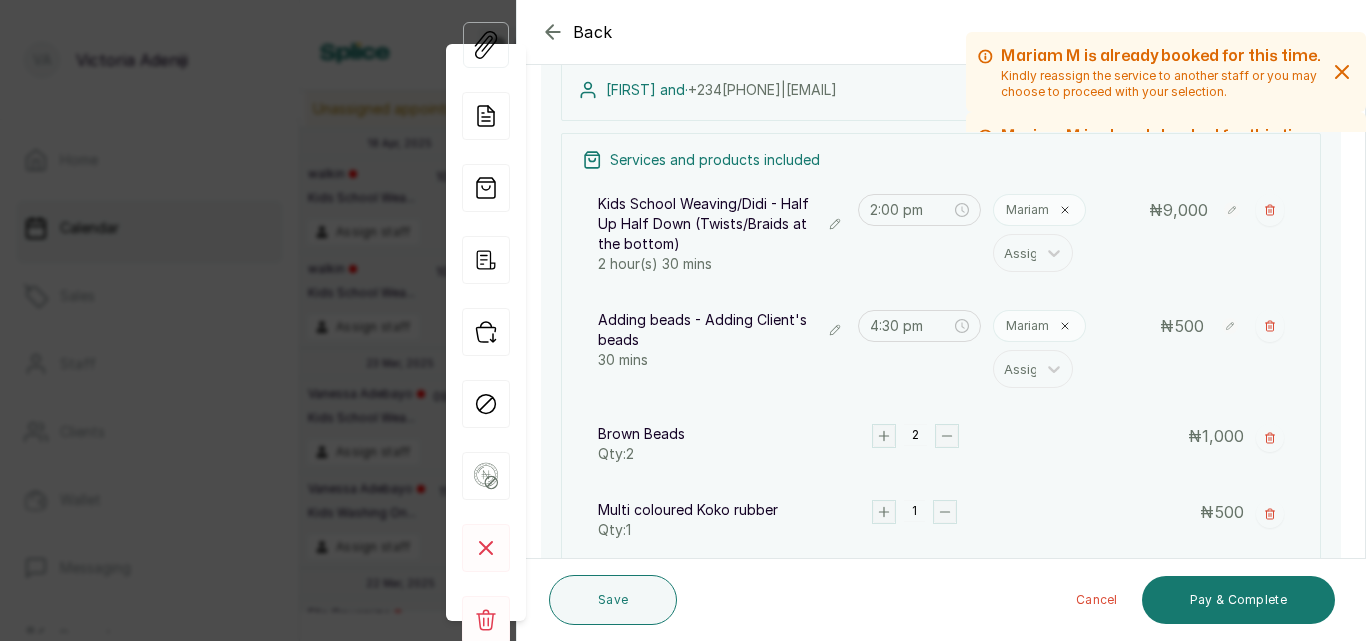 click 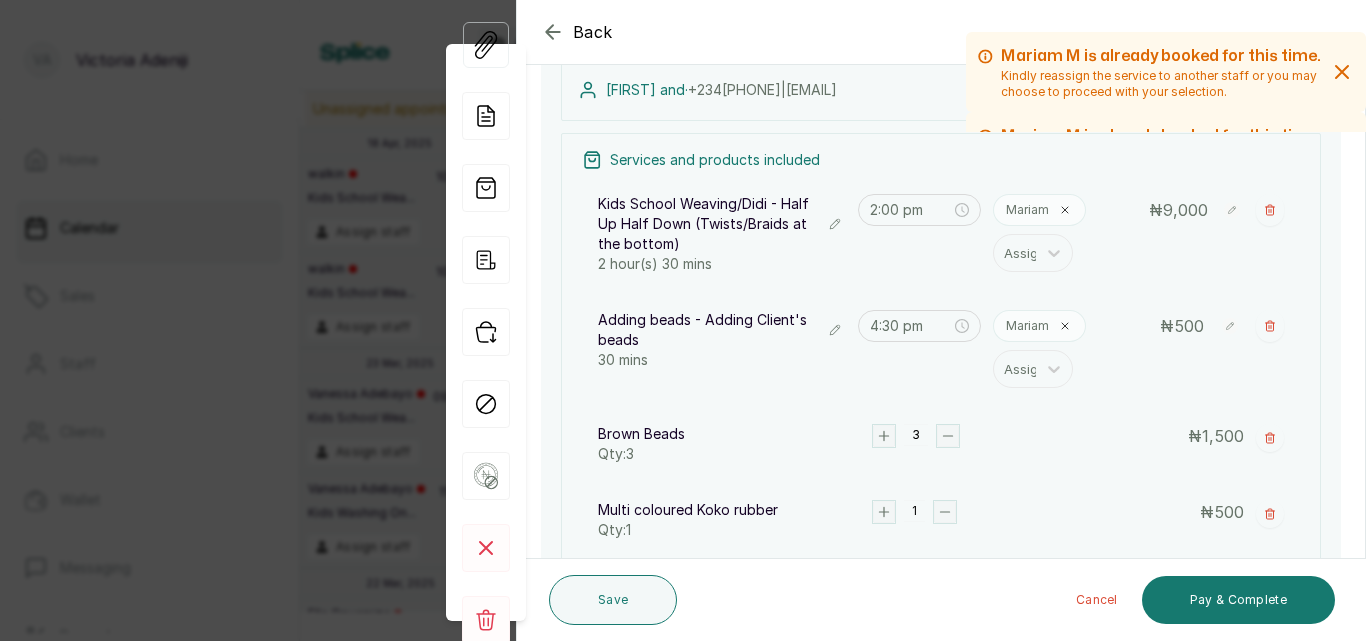 click 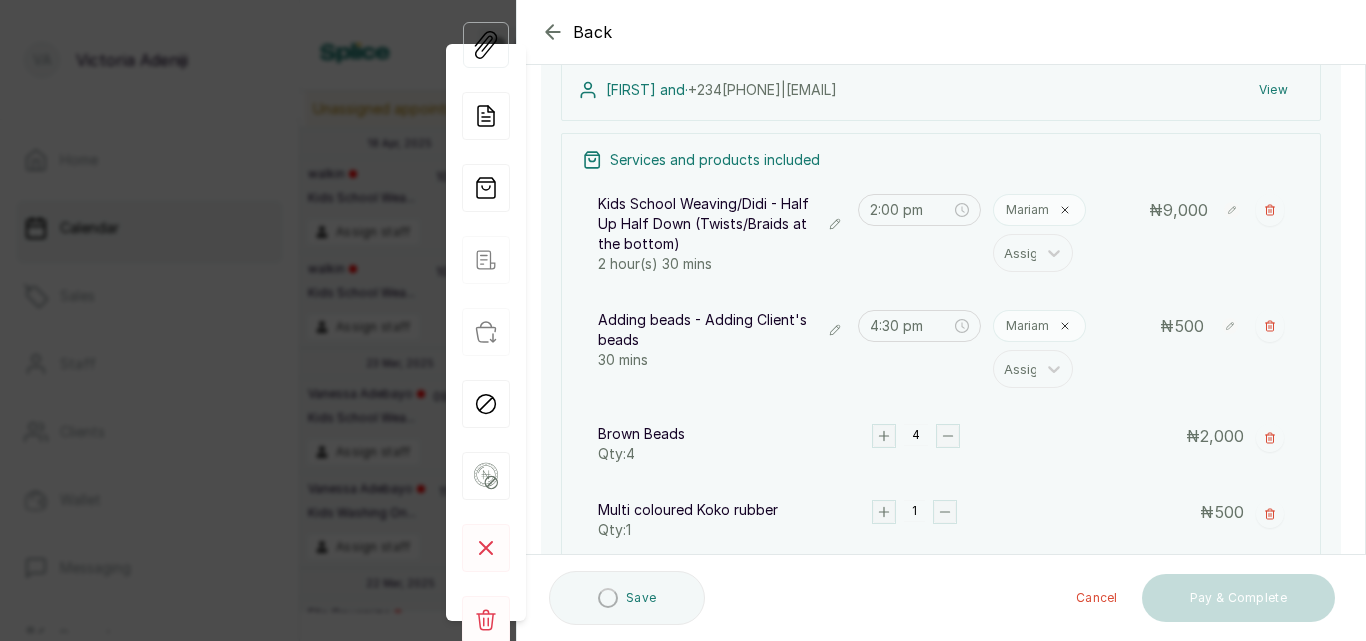 click 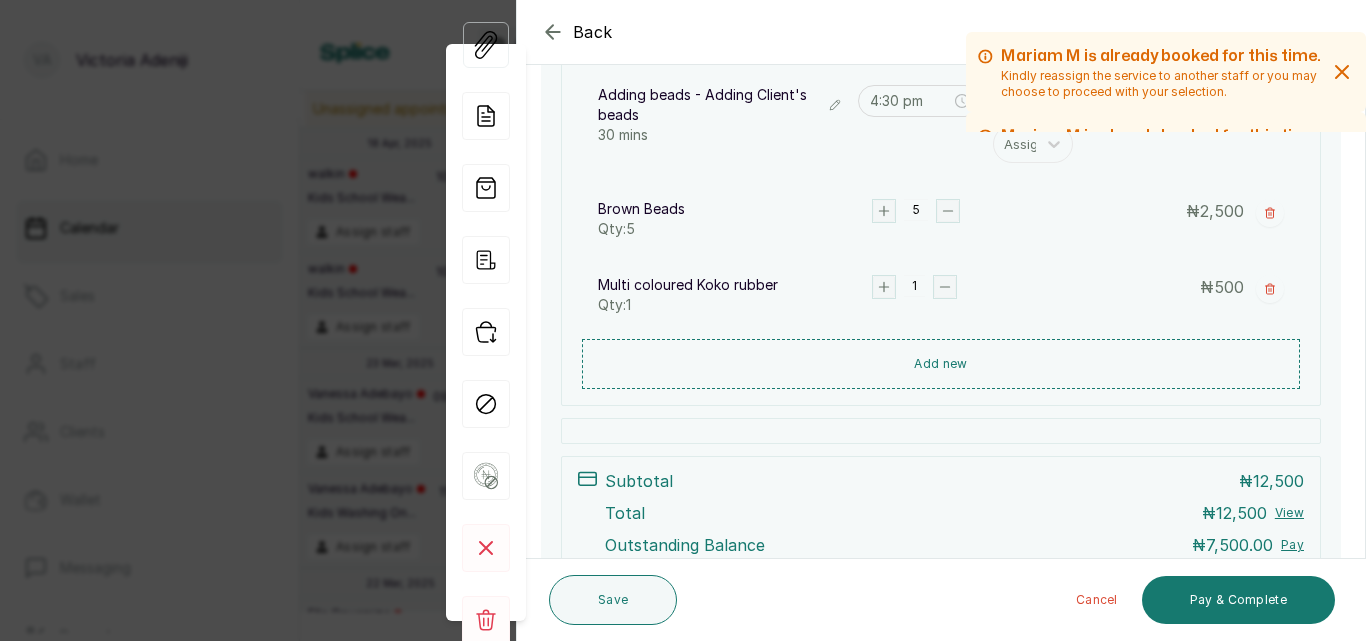 scroll, scrollTop: 535, scrollLeft: 0, axis: vertical 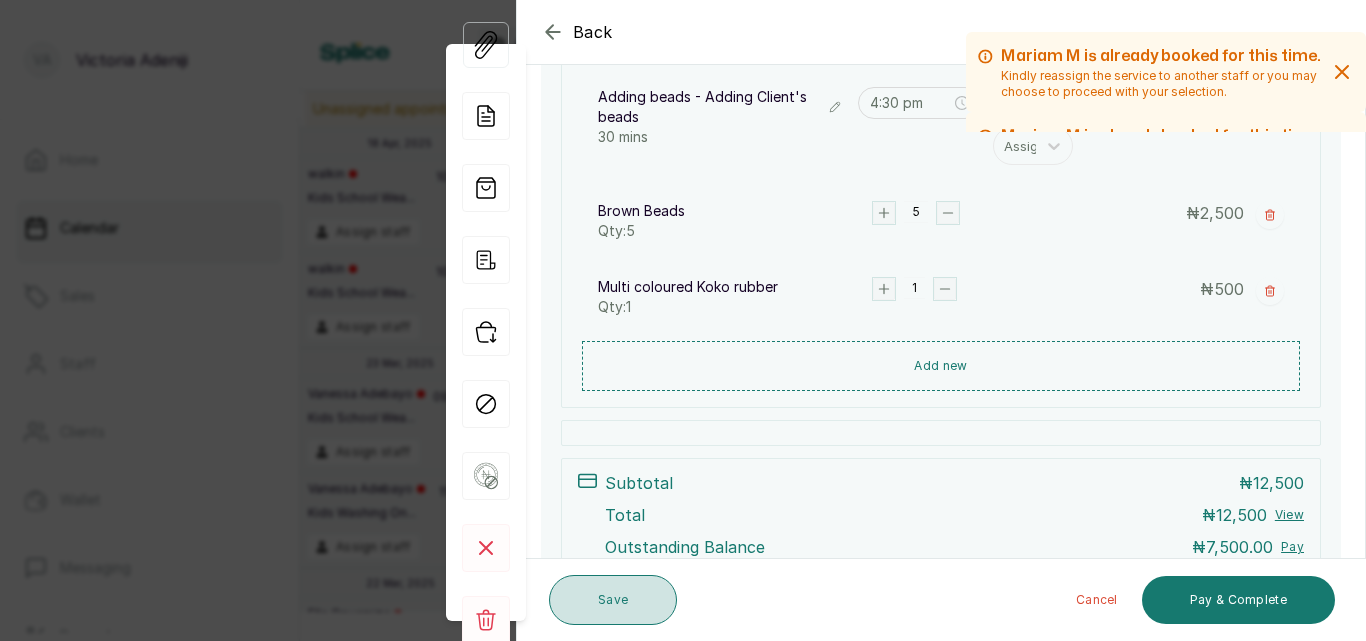 click on "Save" at bounding box center [613, 600] 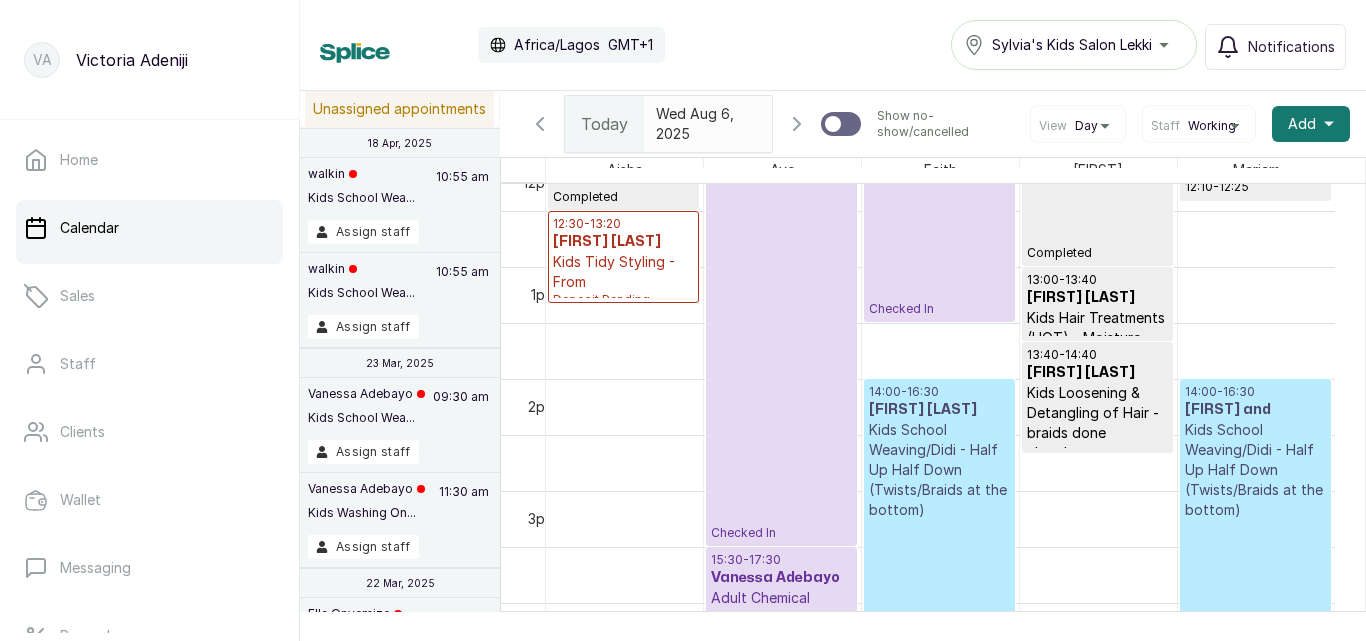 scroll, scrollTop: 1311, scrollLeft: 0, axis: vertical 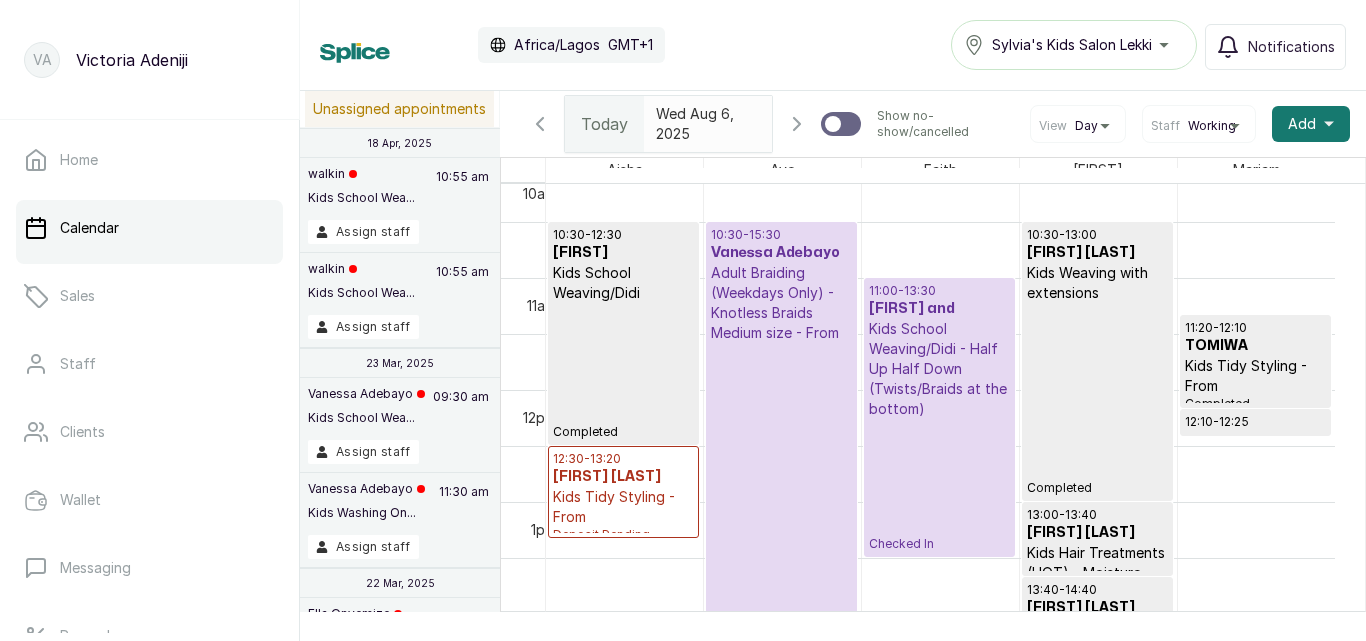 click on "[TIME] - [TIME] [FIRST] and Kids School Weaving/Didi - Half Up Half Down (Twists/Braids at the bottom) Checked In" at bounding box center [939, 417] 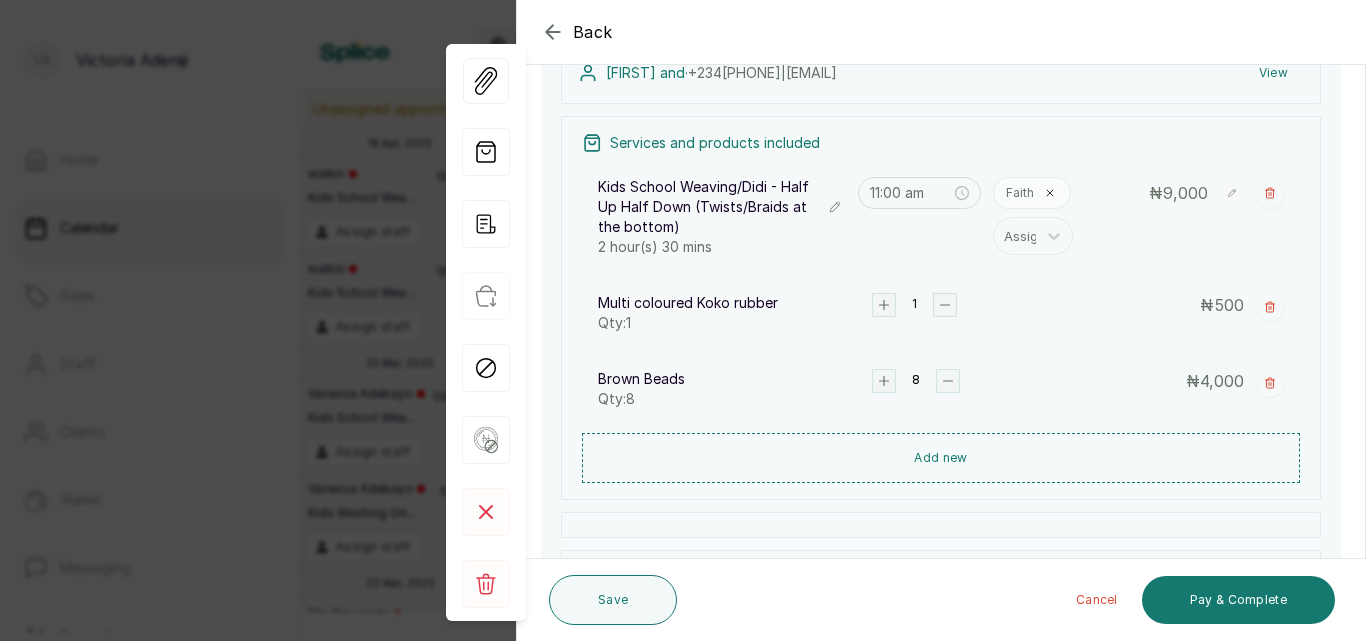 click 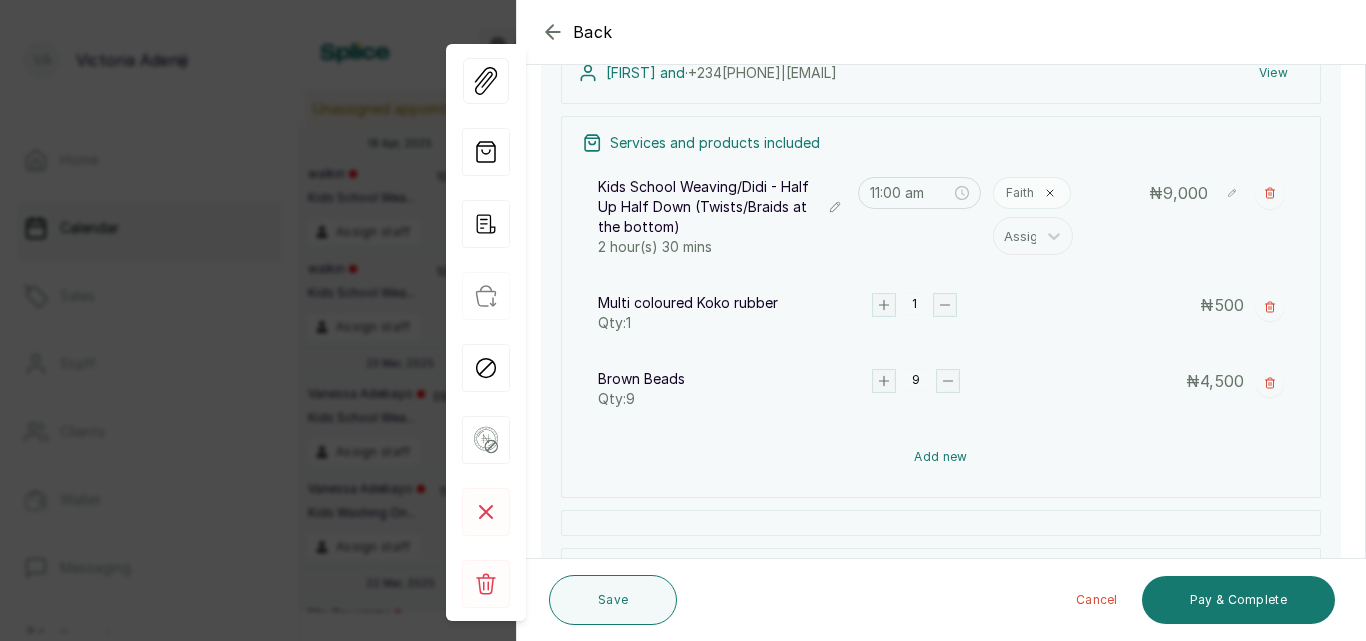 click on "Add new" at bounding box center (941, 457) 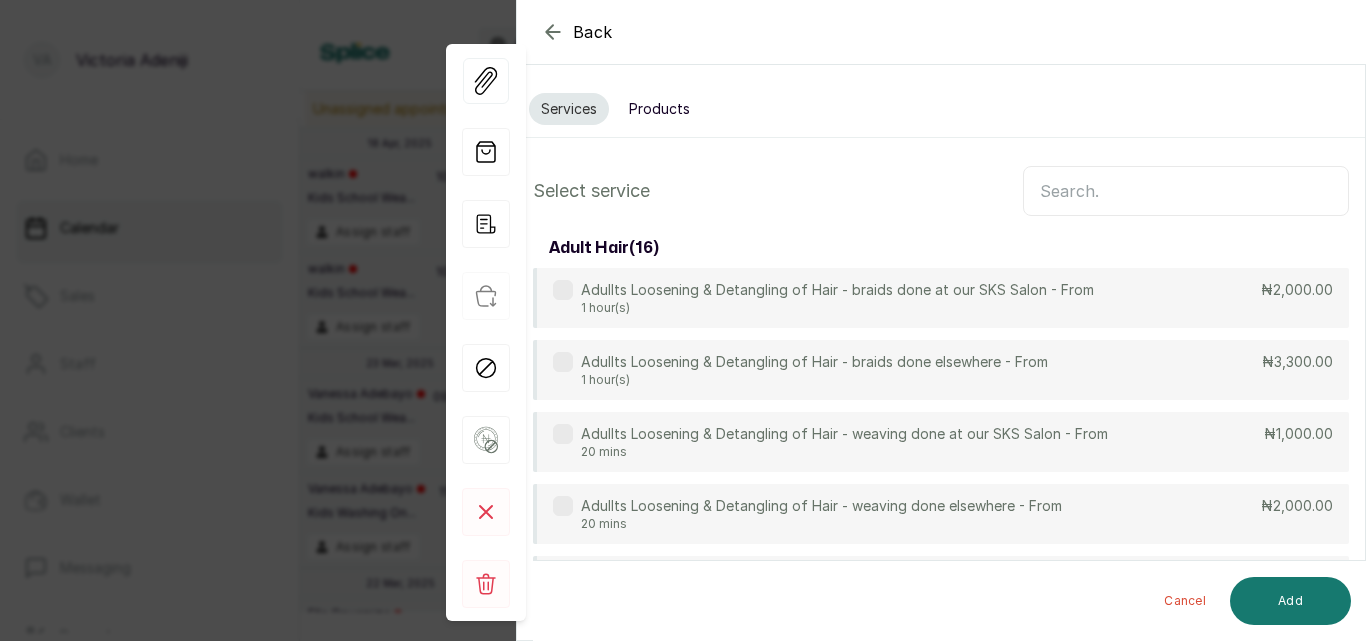 click at bounding box center (1186, 191) 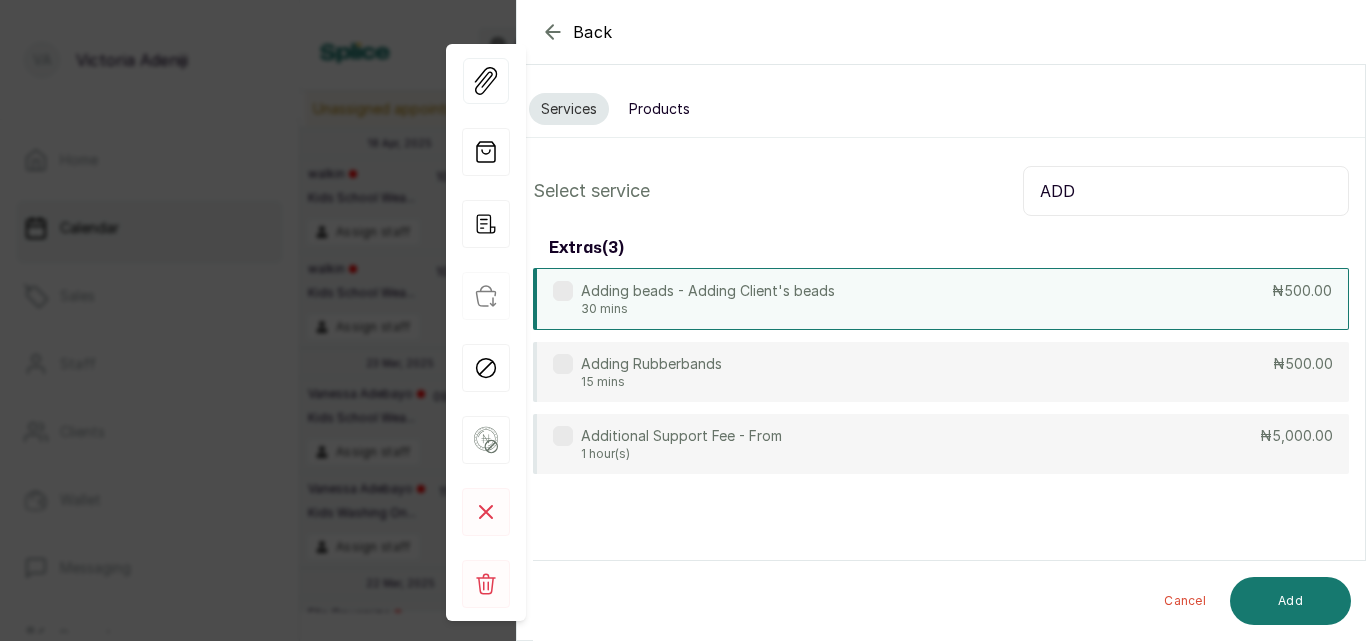 type on "ADD" 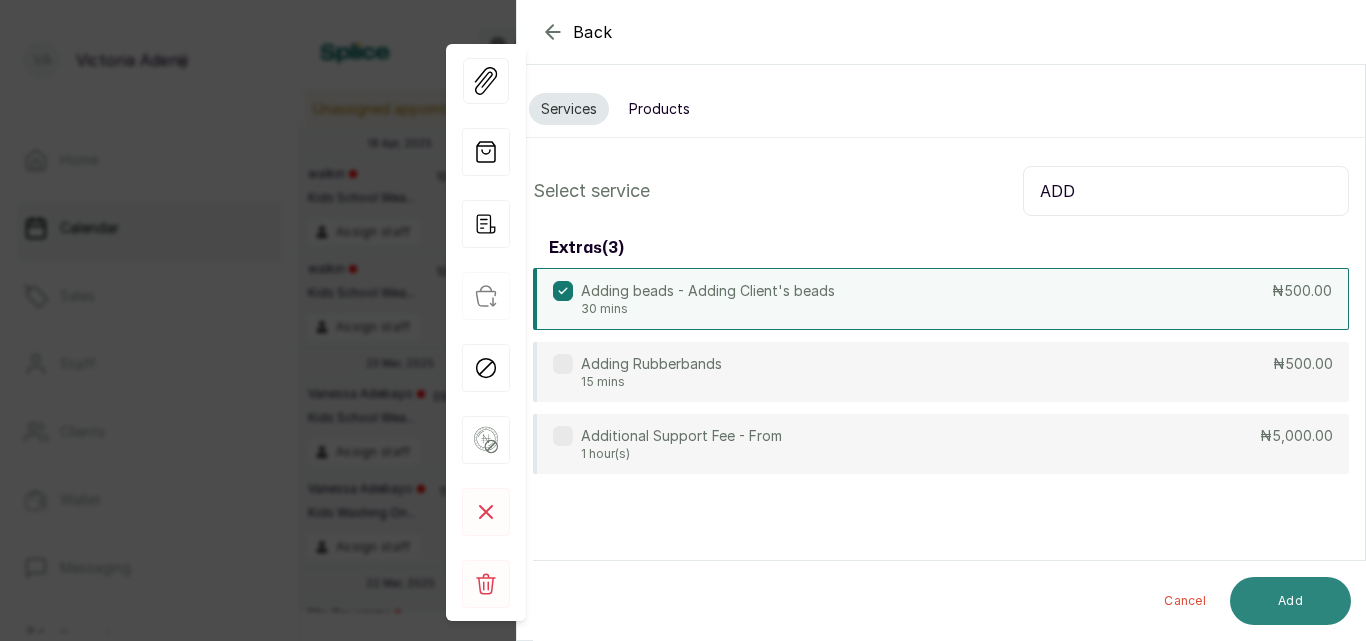 click on "Add" at bounding box center (1290, 601) 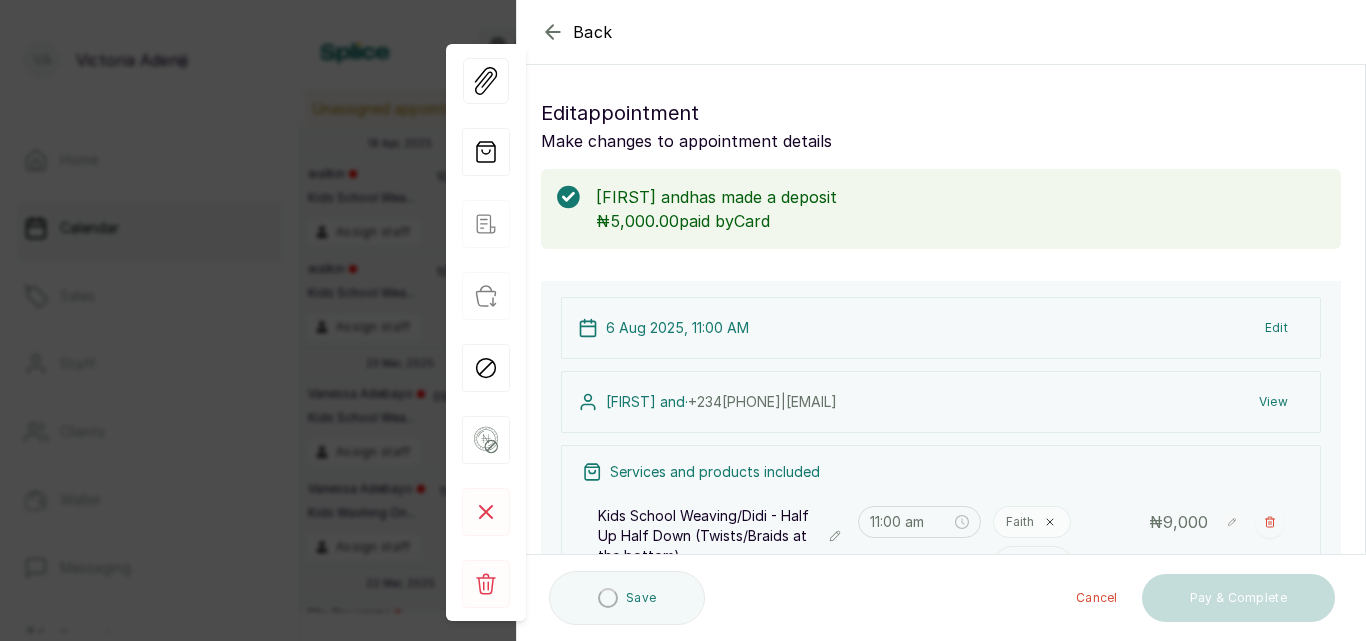 type on "[TIME]" 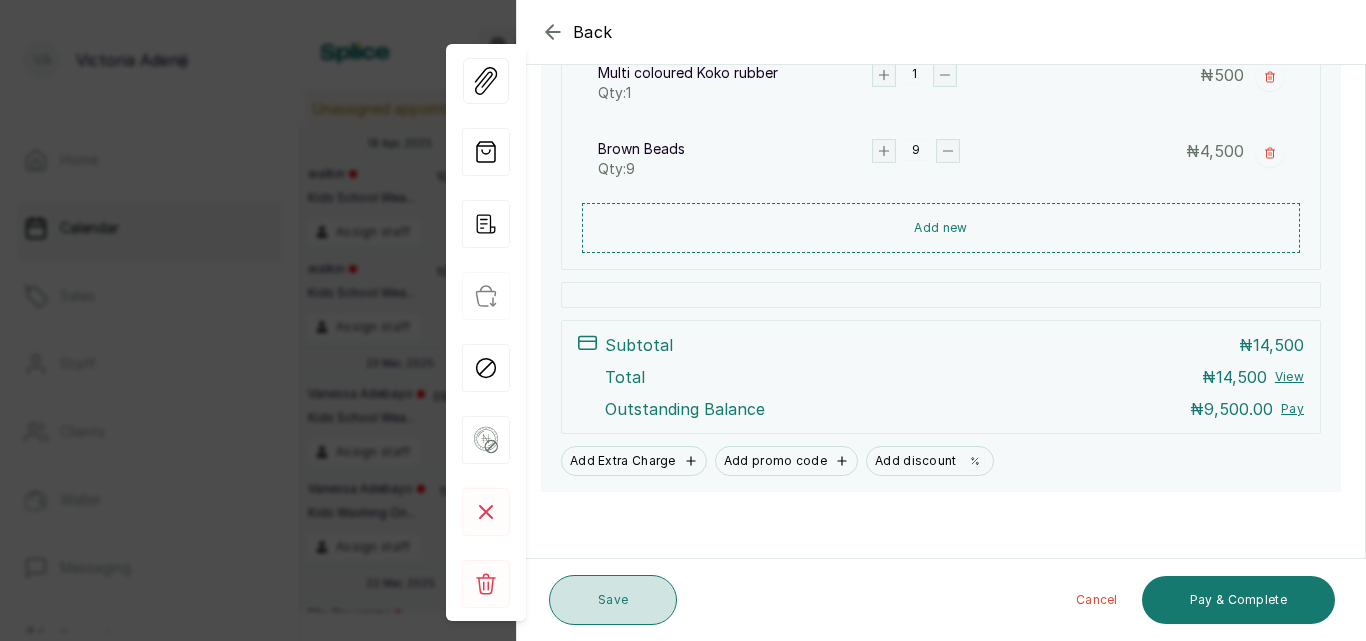 click on "Save" at bounding box center (613, 600) 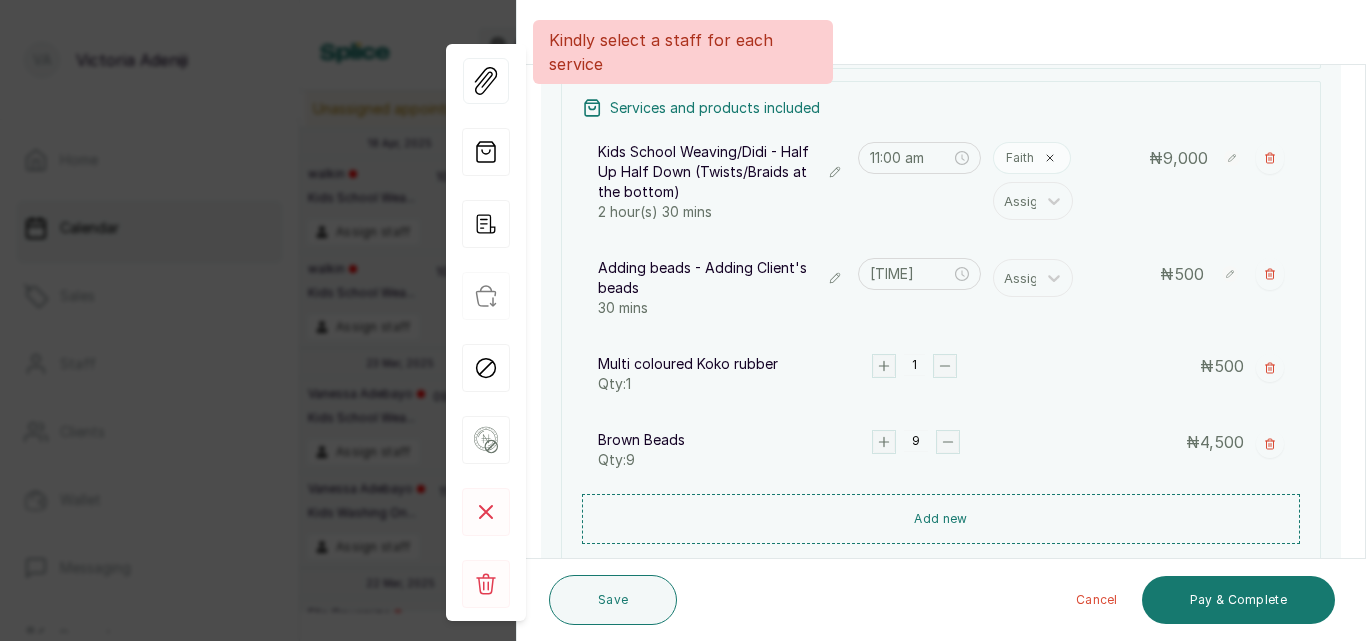 scroll, scrollTop: 362, scrollLeft: 0, axis: vertical 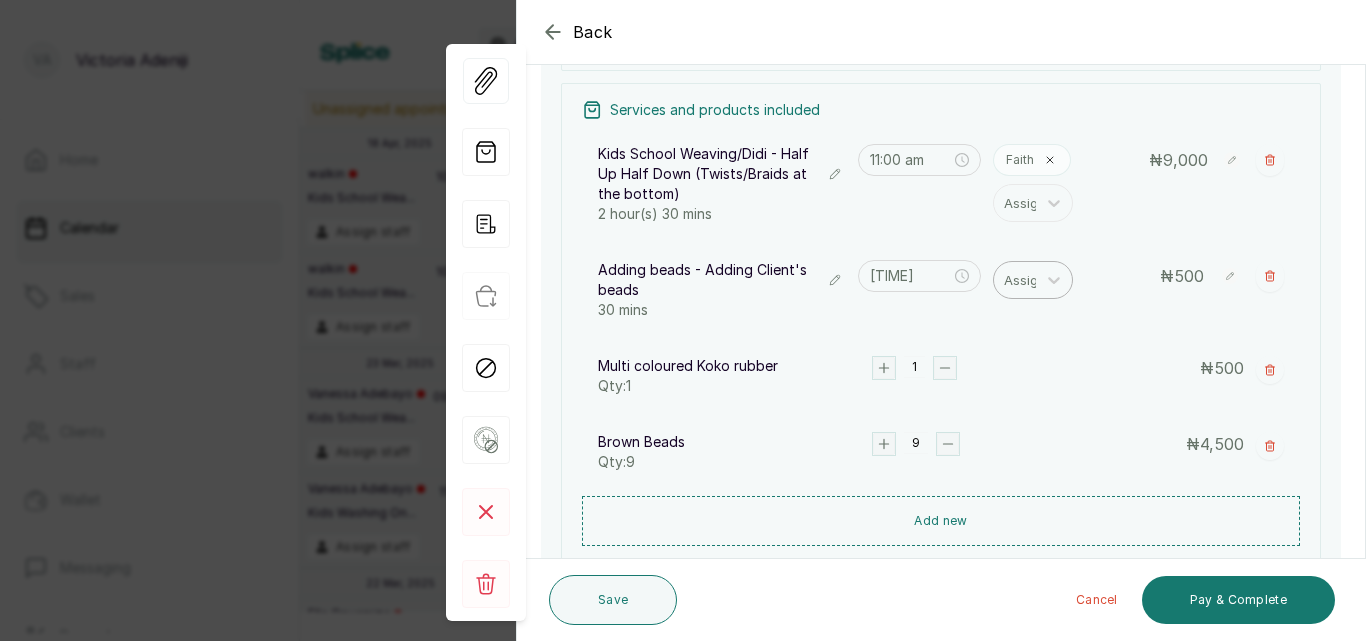 click on "Assign" at bounding box center [1015, 280] 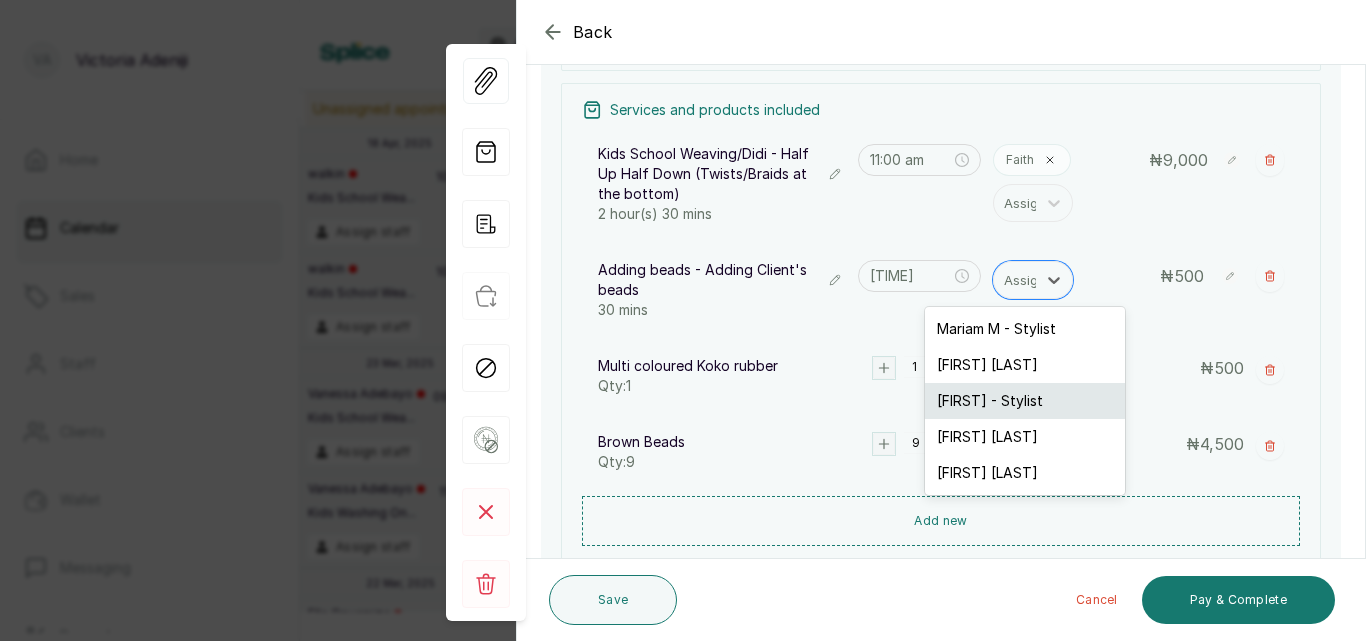 click on "[FIRST] - Stylist" at bounding box center [1025, 401] 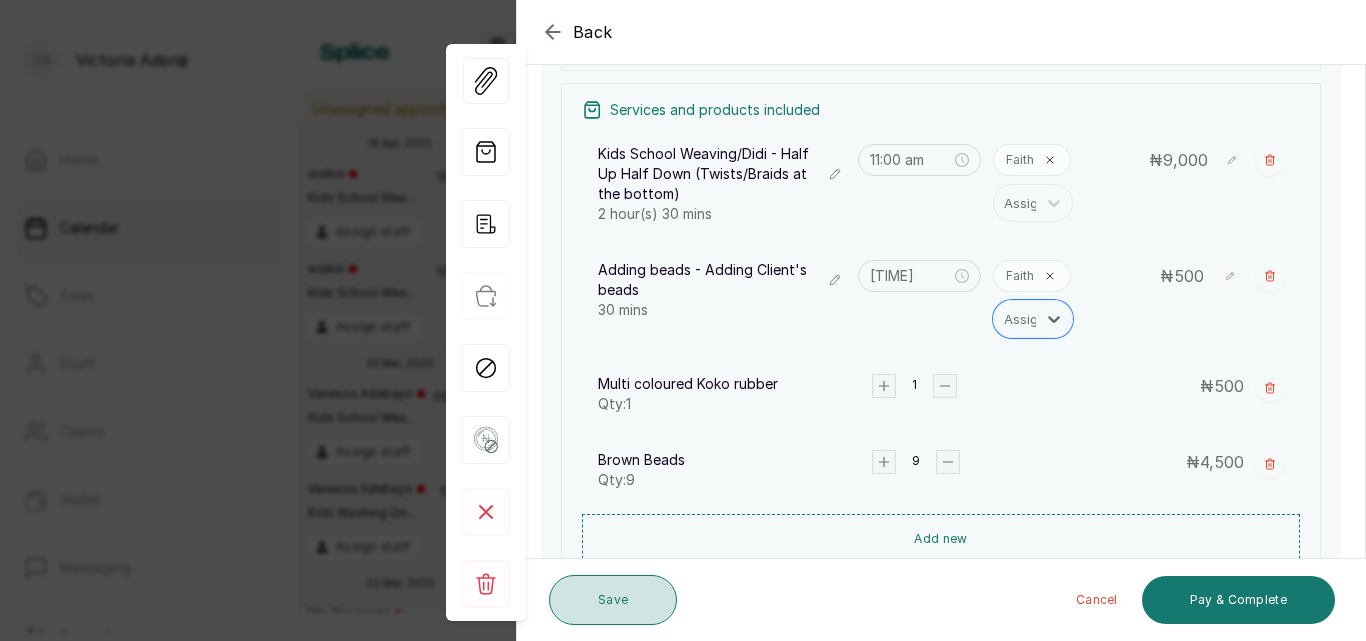click on "Save" at bounding box center [613, 600] 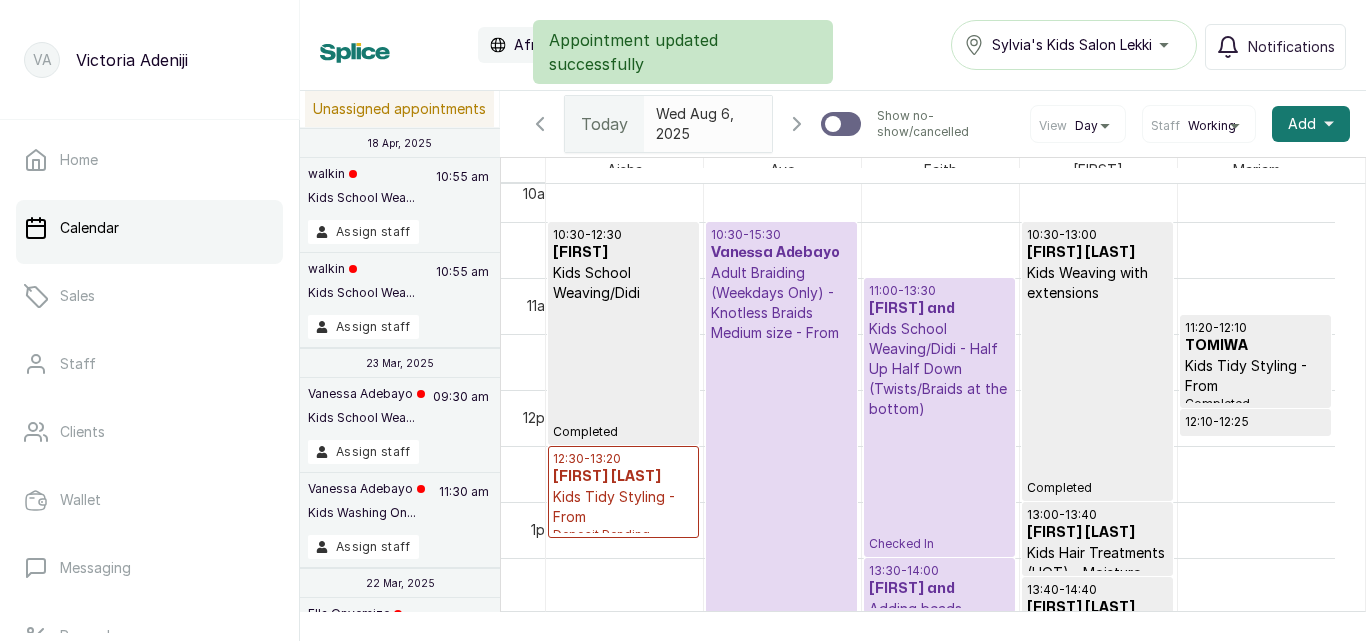 scroll, scrollTop: 1199, scrollLeft: 0, axis: vertical 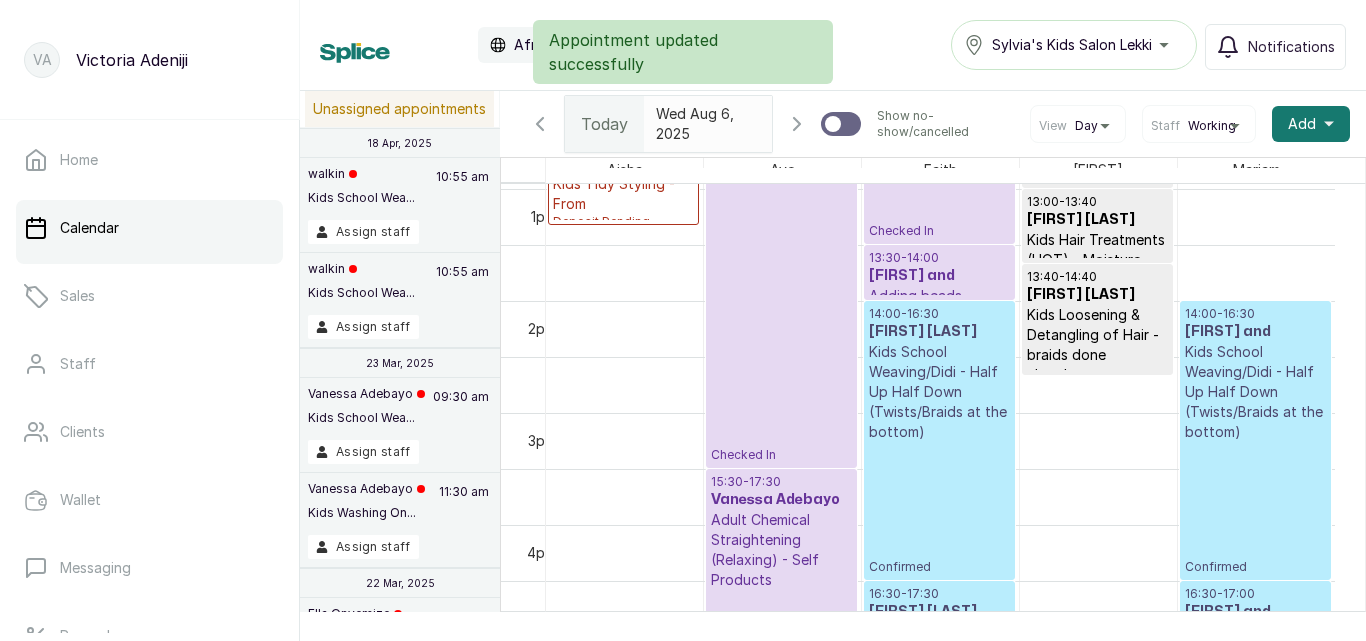 click on "[TIME] - [TIME] [FIRST] and Kids School Weaving/Didi - Half Up Half Down (Twists/Braids at the bottom) Confirmed" at bounding box center (1255, 440) 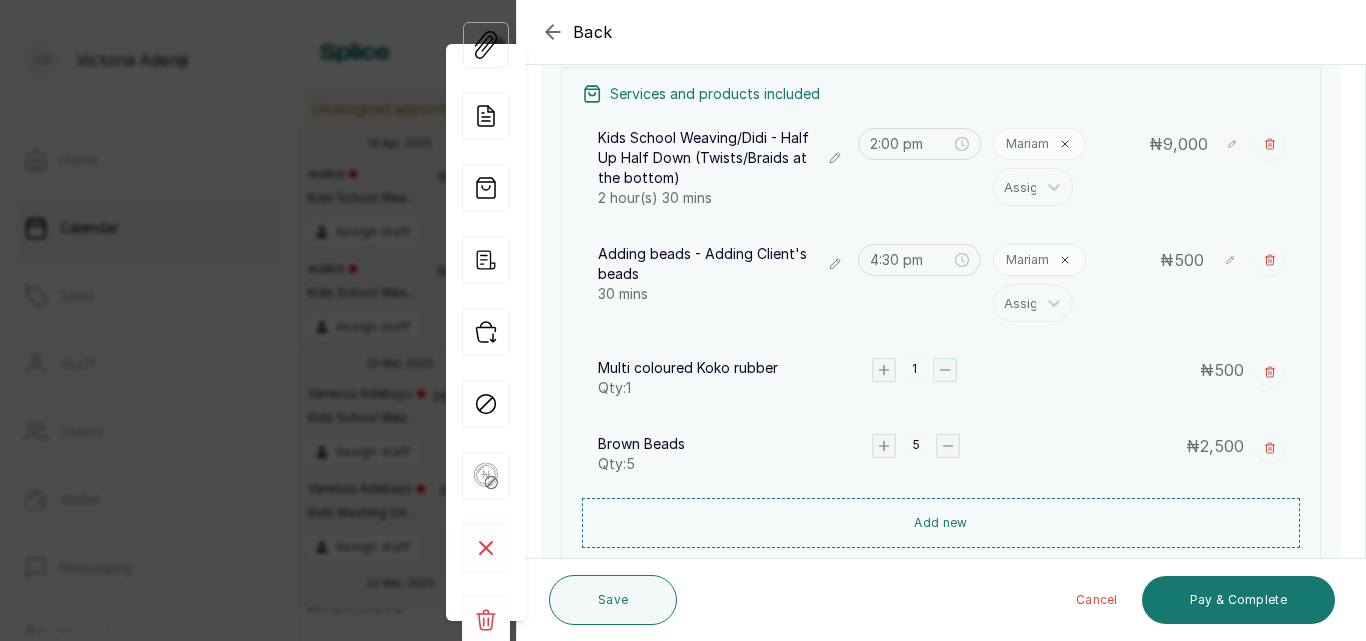 scroll, scrollTop: 387, scrollLeft: 0, axis: vertical 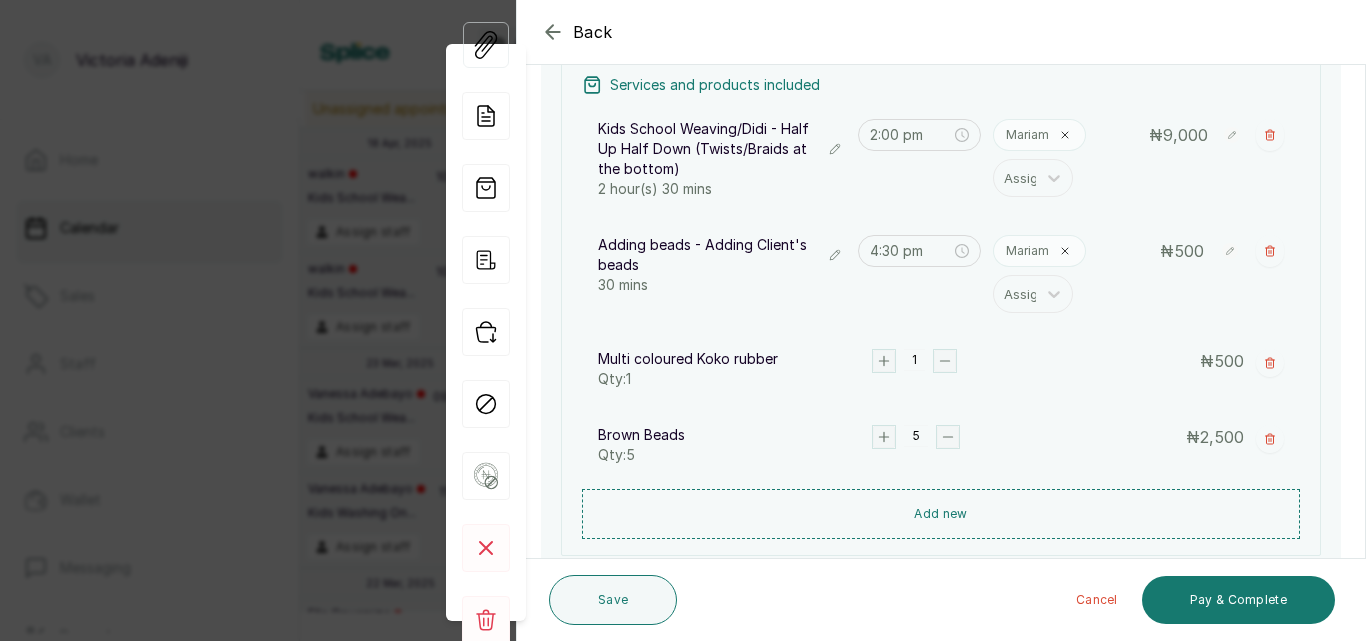 click 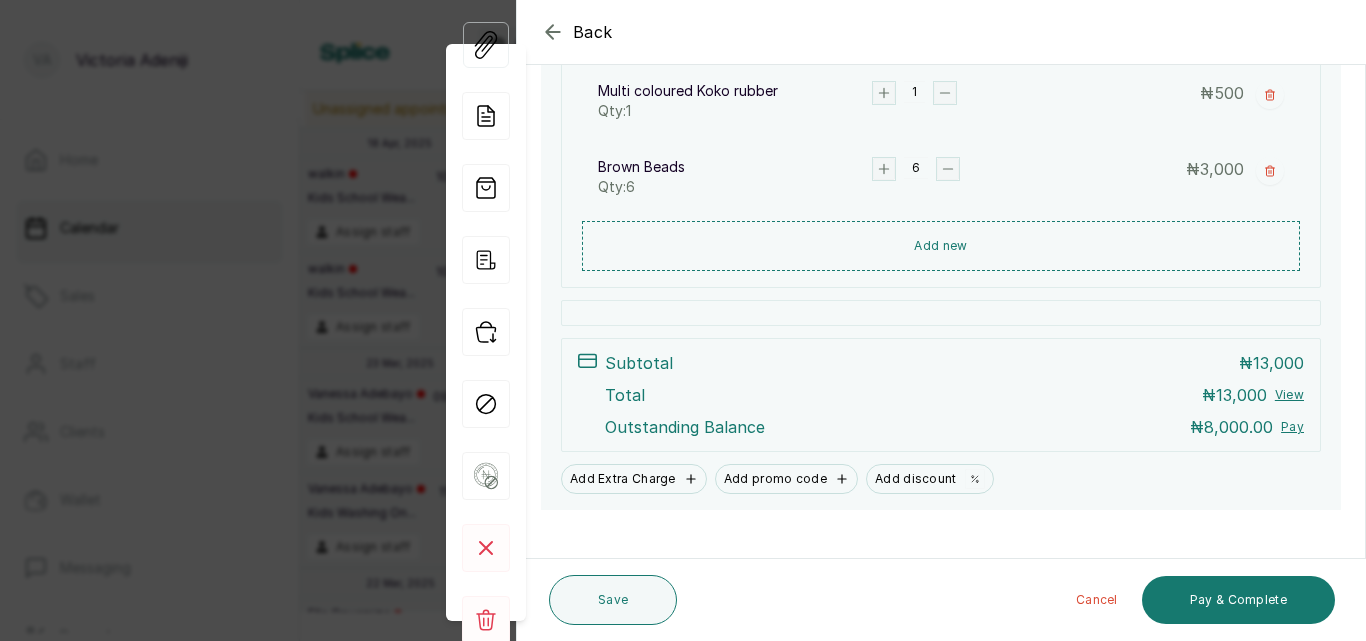 scroll, scrollTop: 657, scrollLeft: 0, axis: vertical 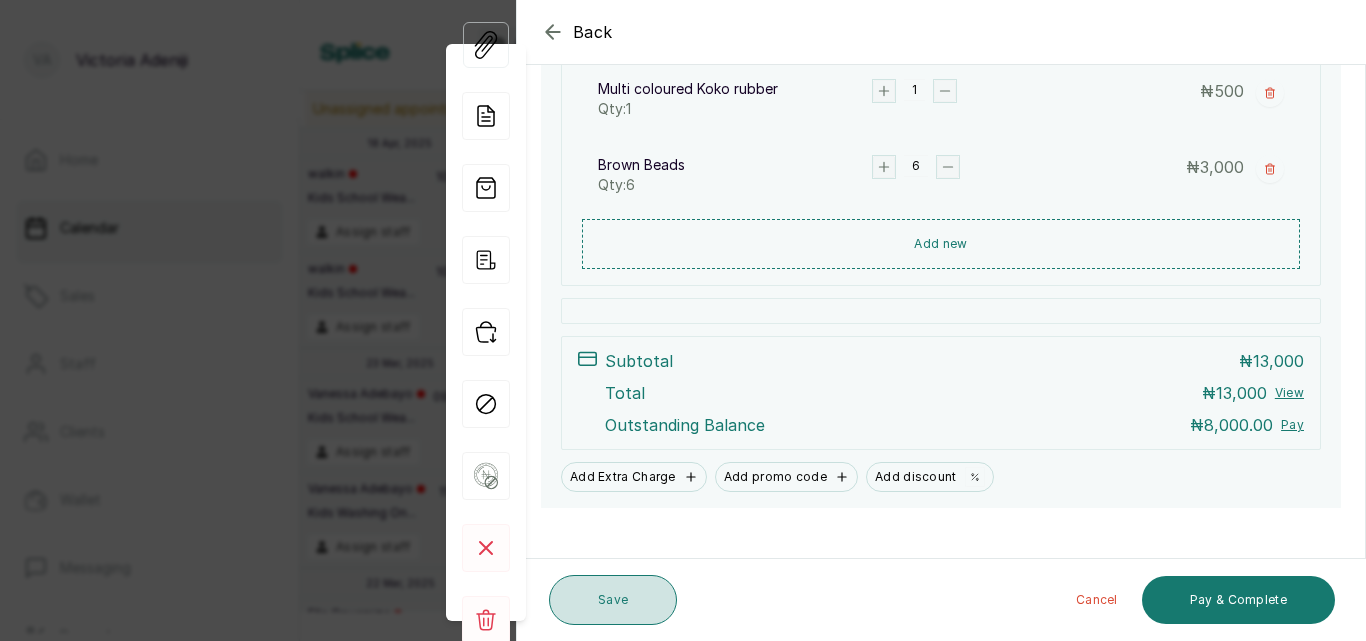 click on "Save" at bounding box center (613, 600) 